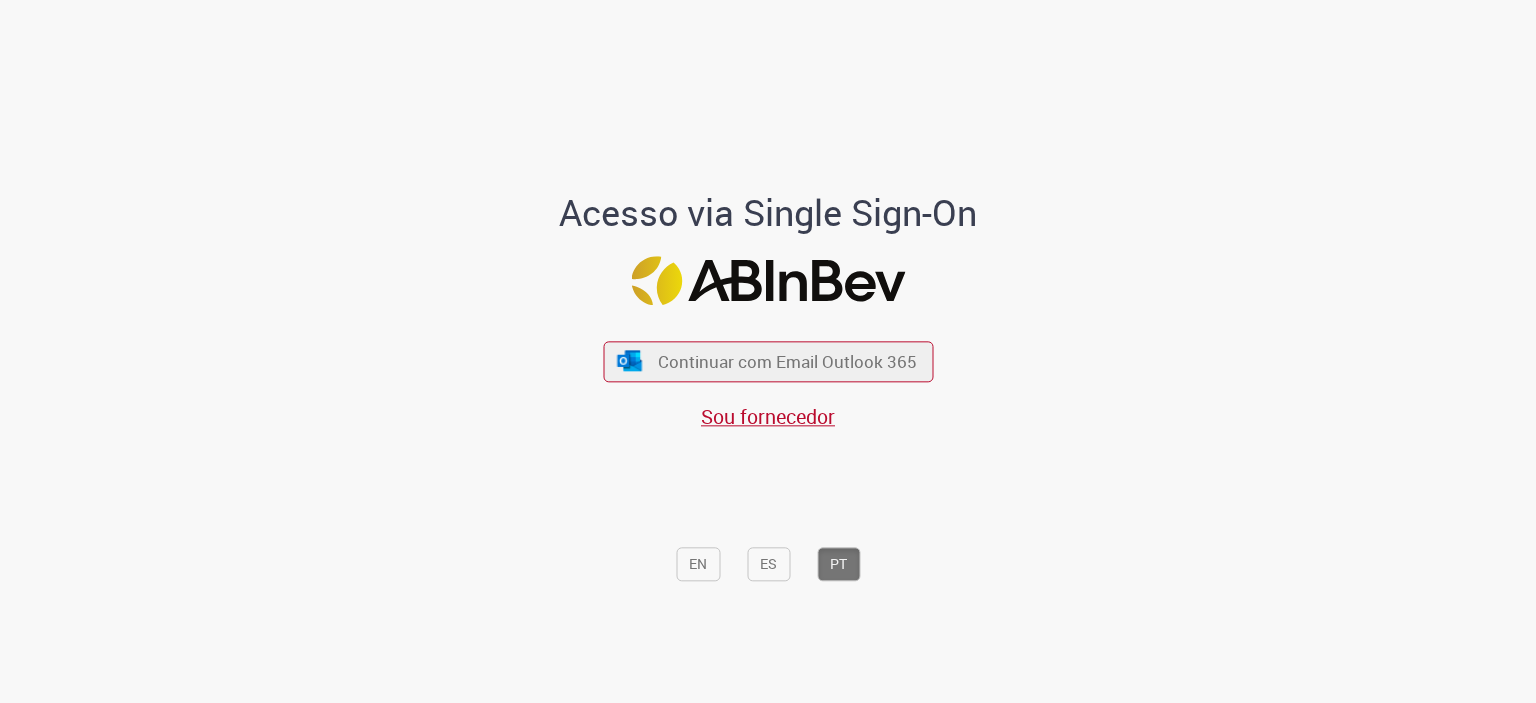 scroll, scrollTop: 0, scrollLeft: 0, axis: both 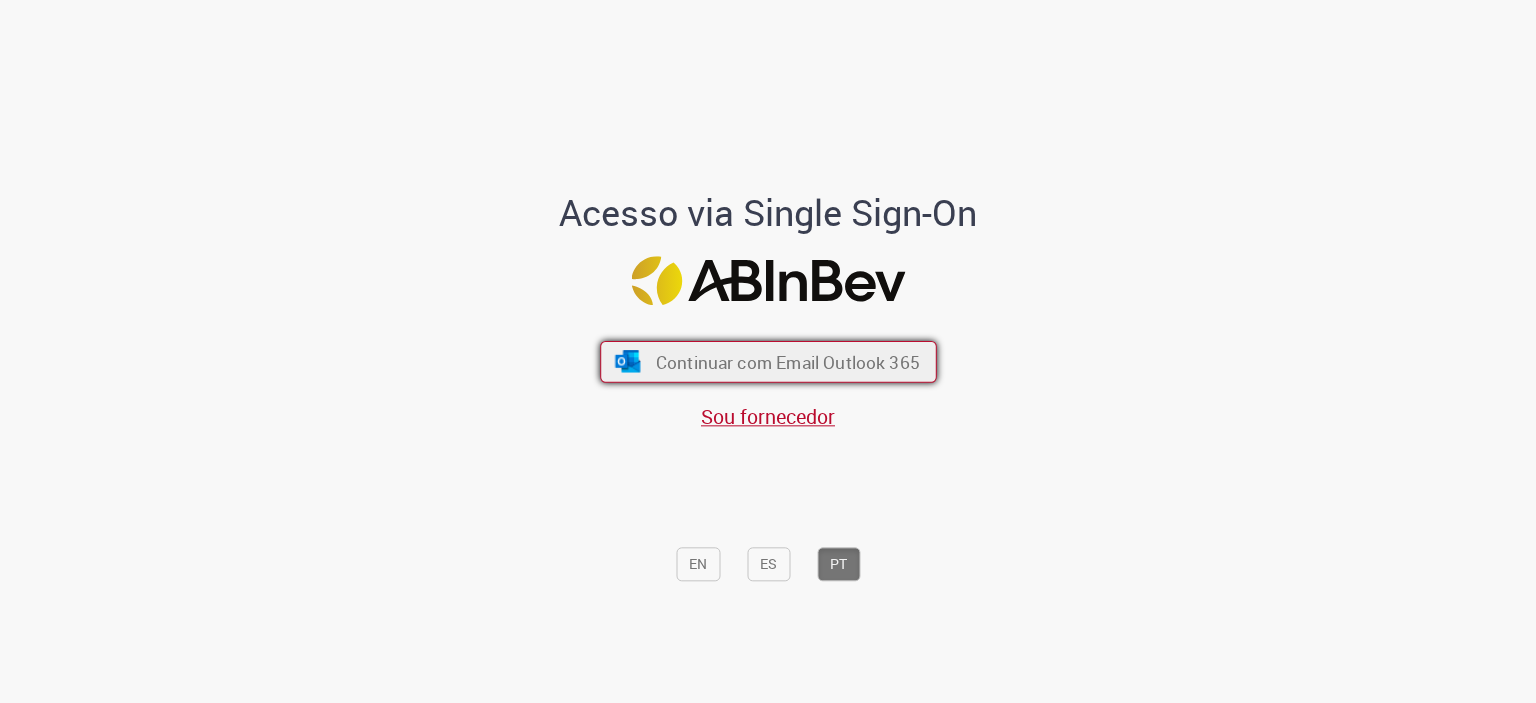 click on "Continuar com Email Outlook 365" at bounding box center (768, 361) 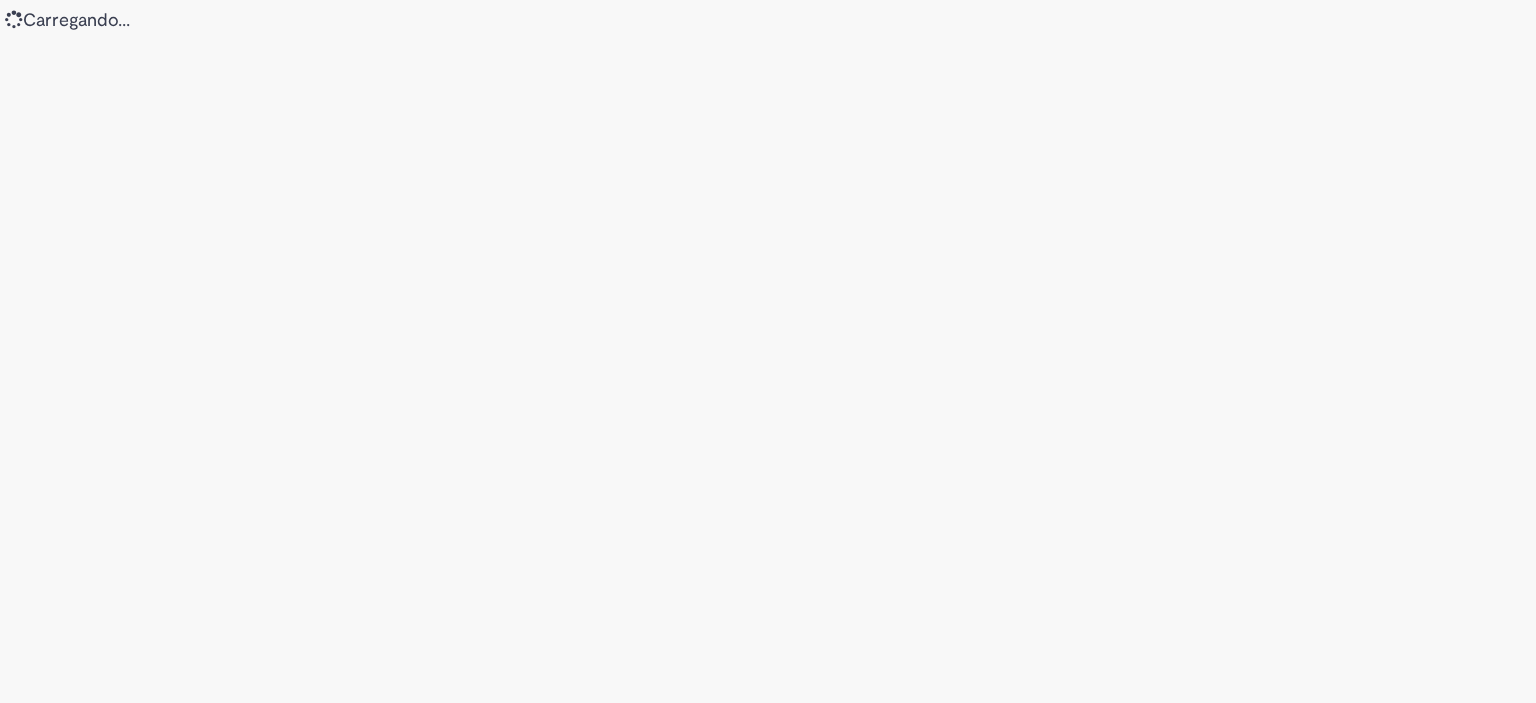 scroll, scrollTop: 0, scrollLeft: 0, axis: both 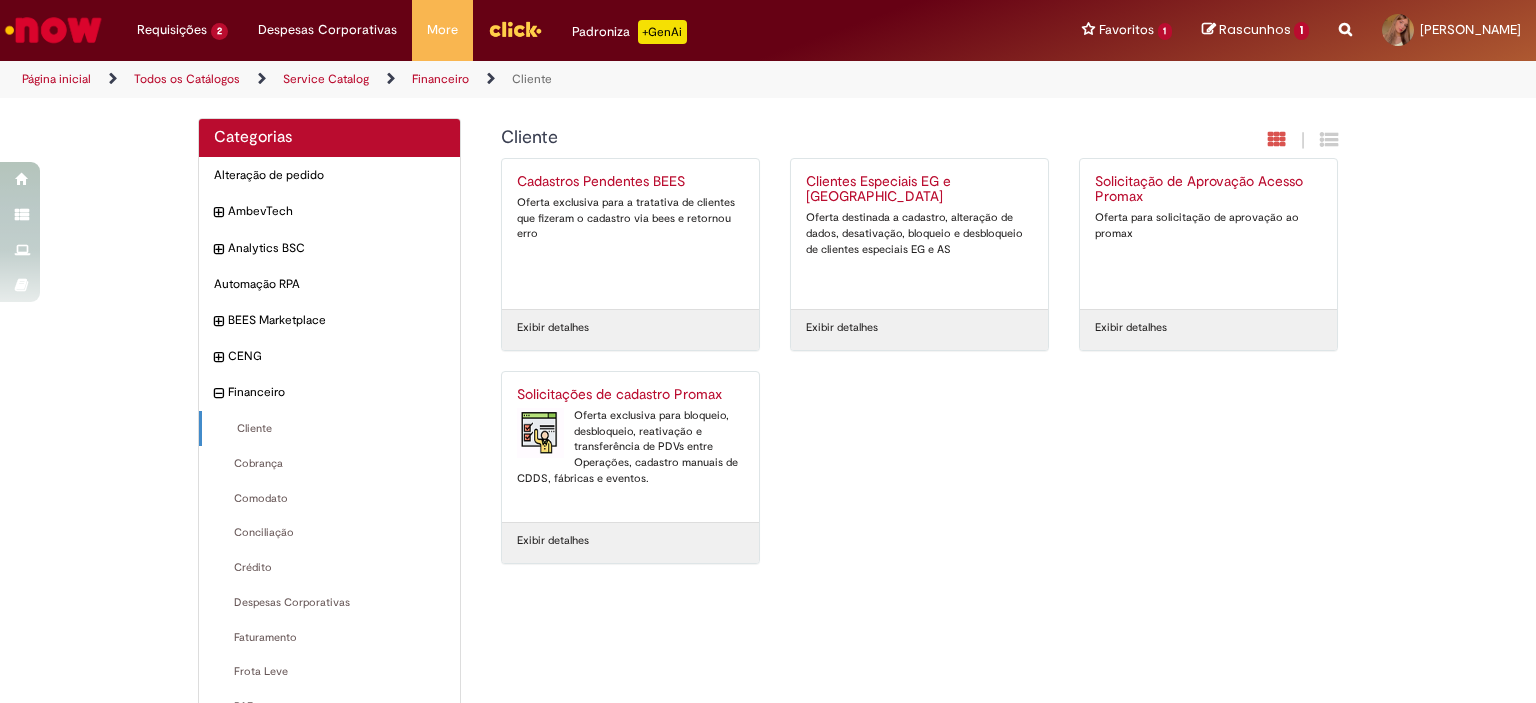 click on "Solicitações de cadastro Promax" at bounding box center [630, 395] 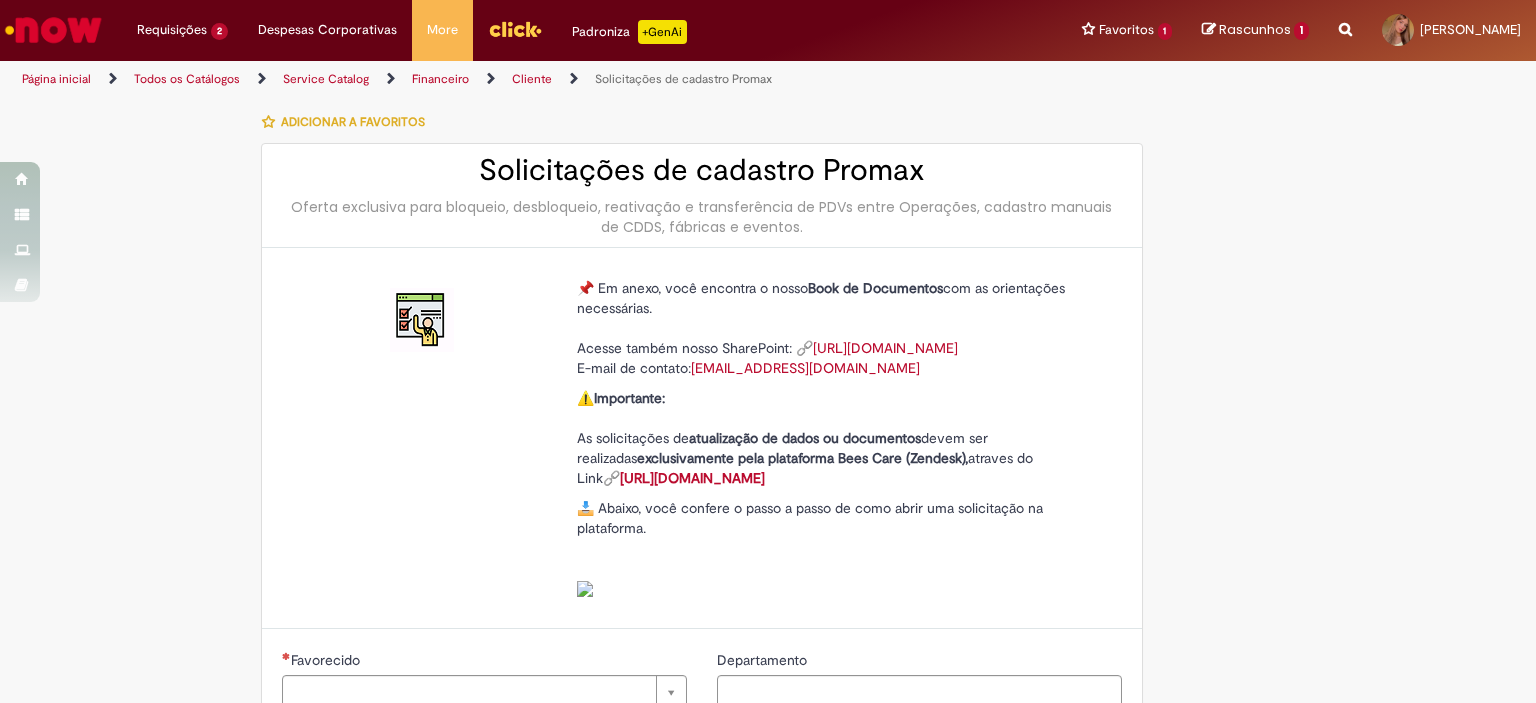 type on "********" 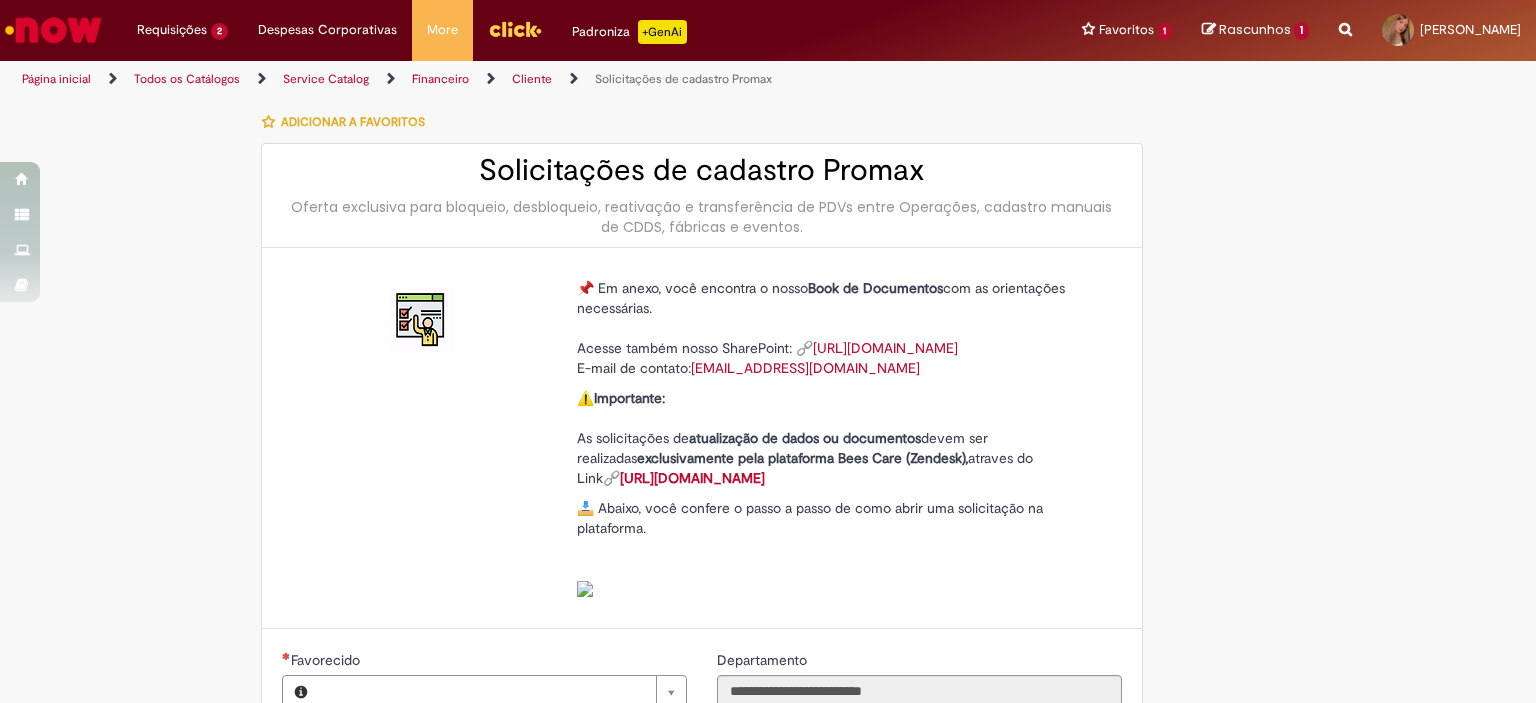 type on "**********" 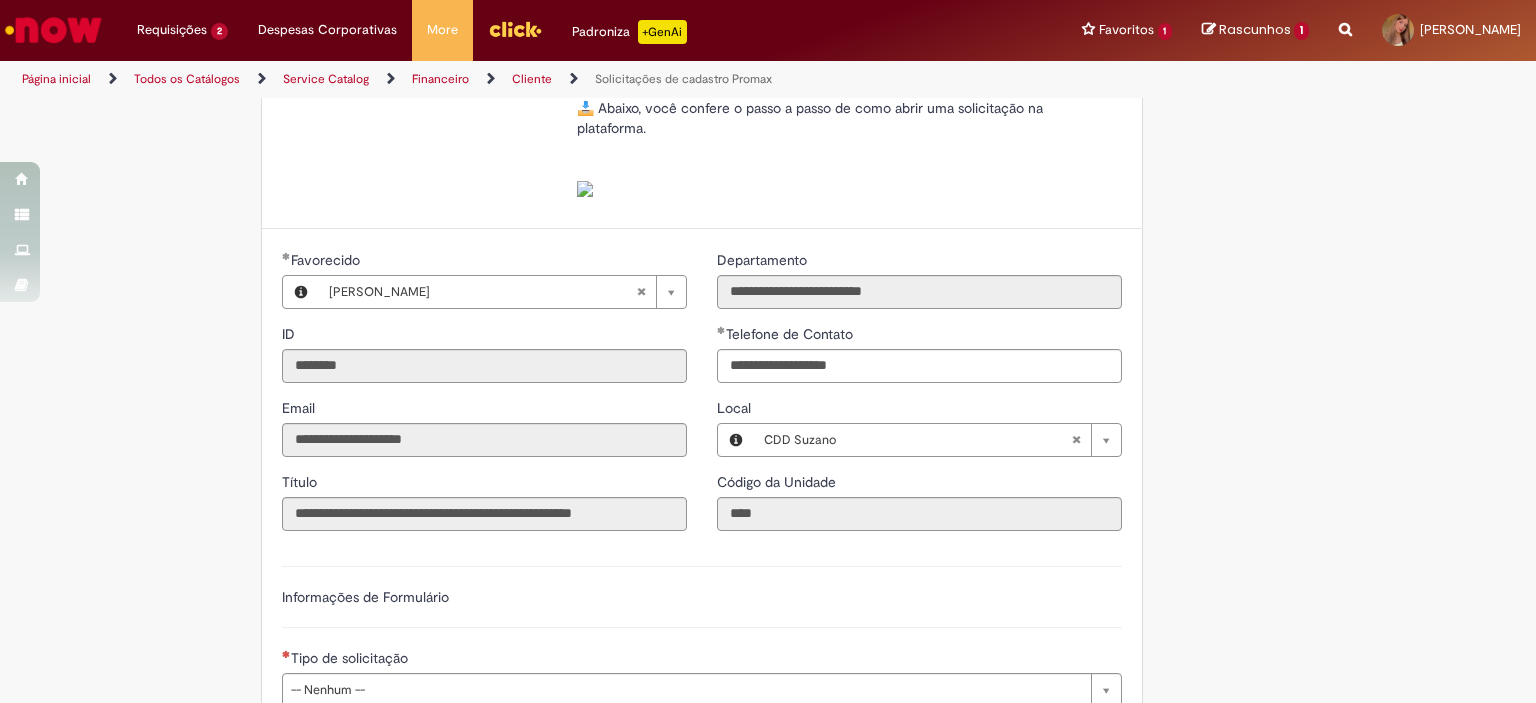 scroll, scrollTop: 800, scrollLeft: 0, axis: vertical 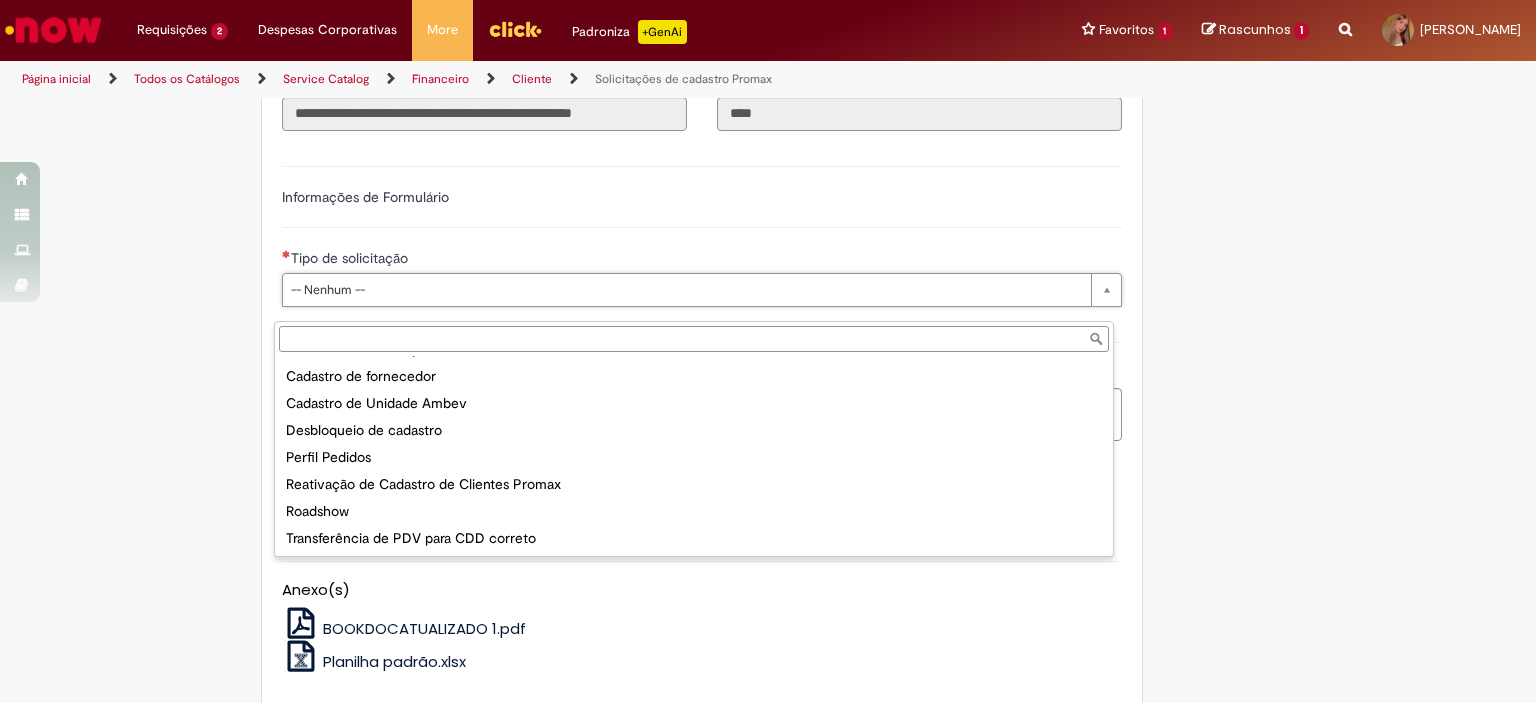 type on "**********" 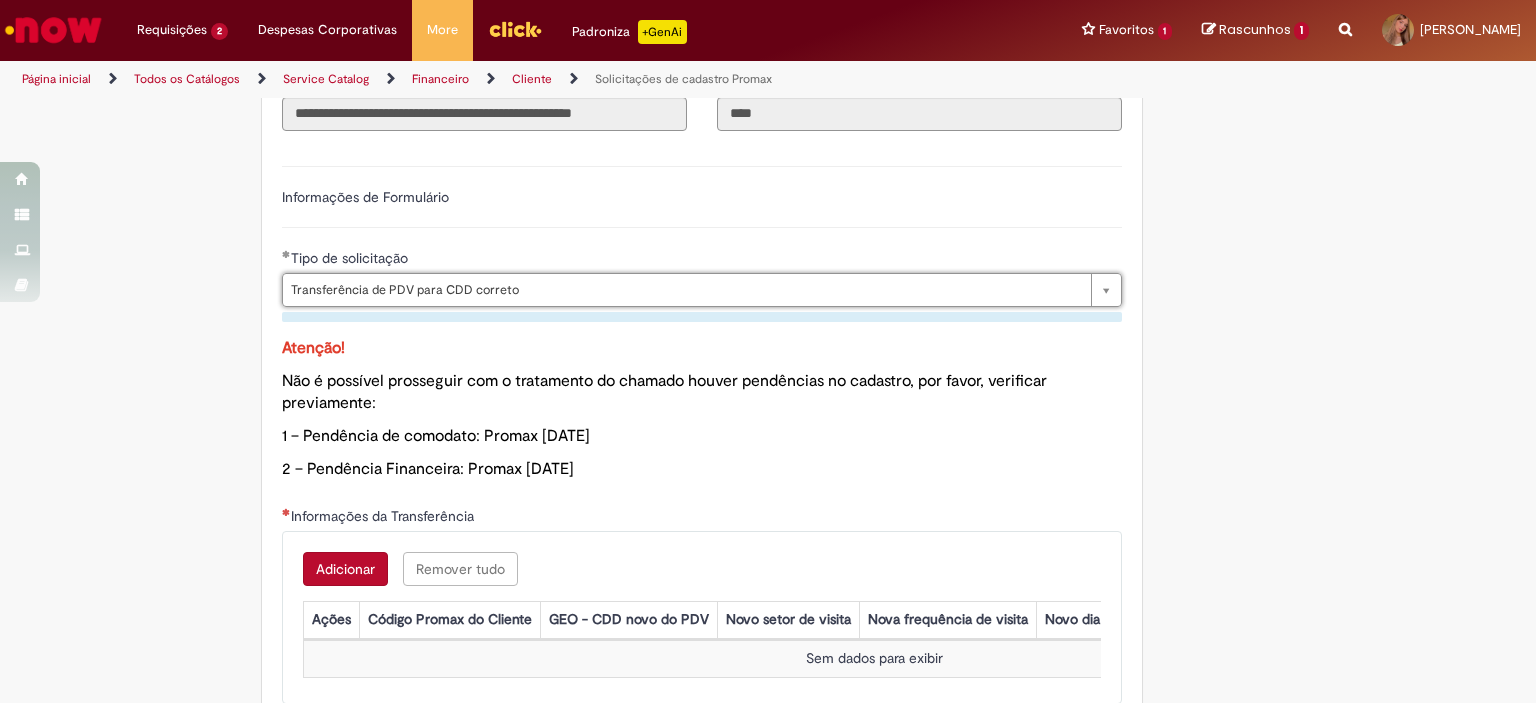 scroll, scrollTop: 1000, scrollLeft: 0, axis: vertical 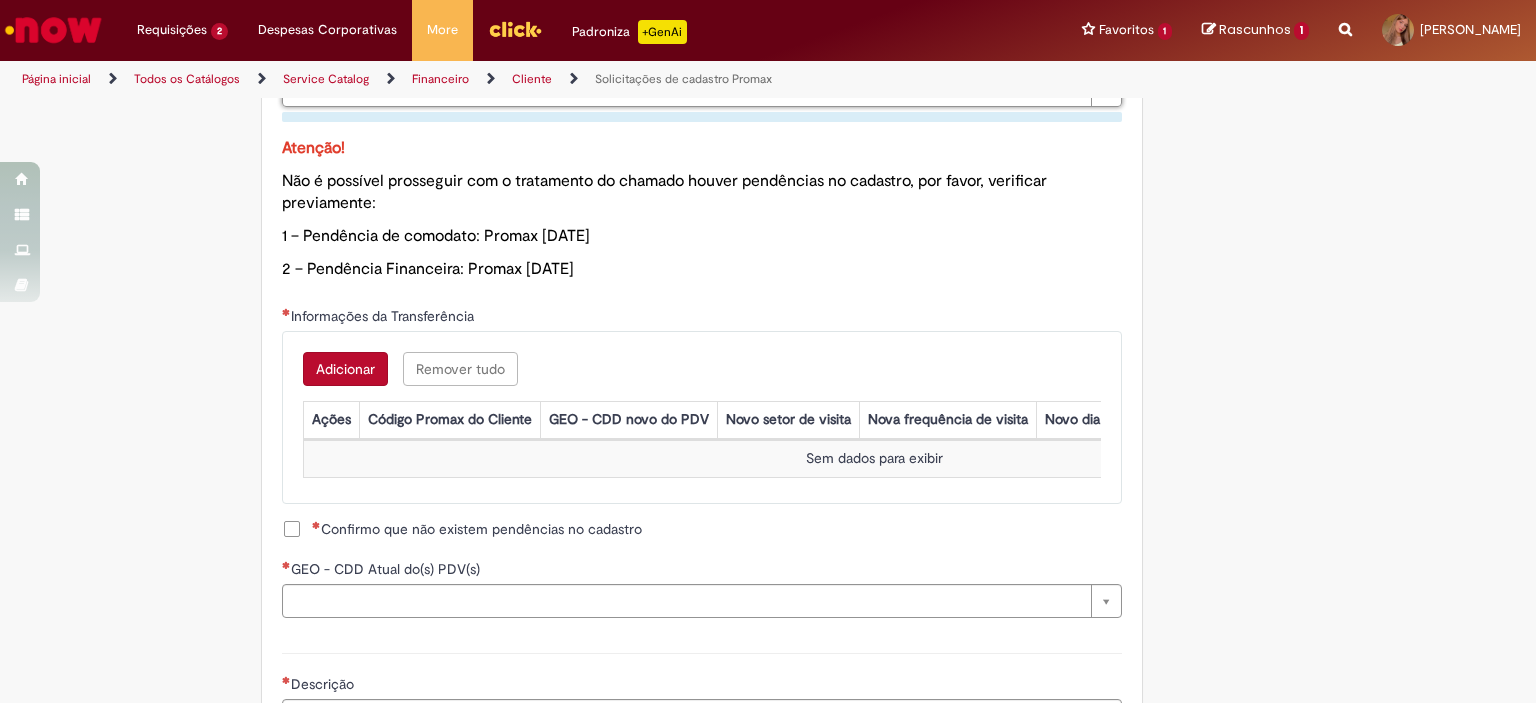 click on "Adicionar" at bounding box center (345, 369) 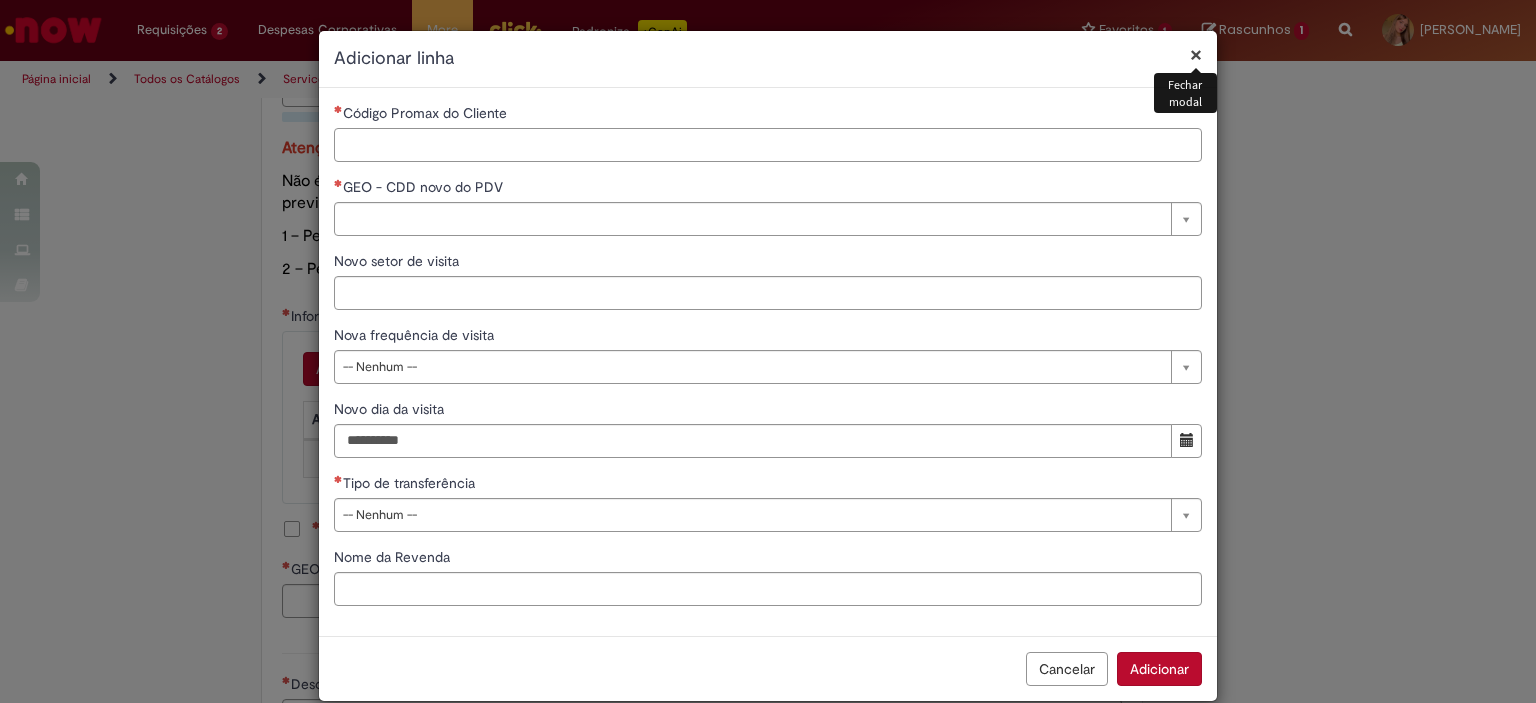 click on "Código Promax do Cliente" at bounding box center [768, 145] 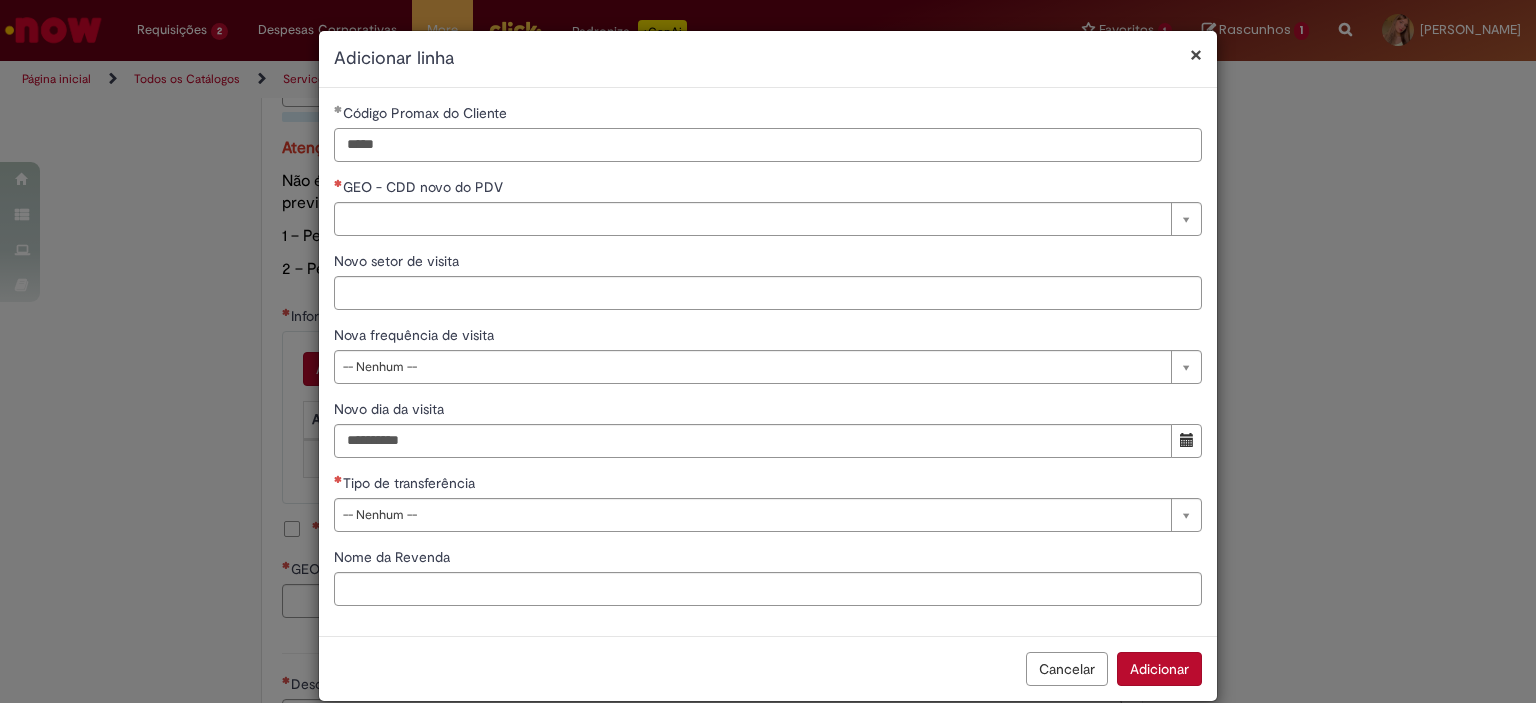 type on "*****" 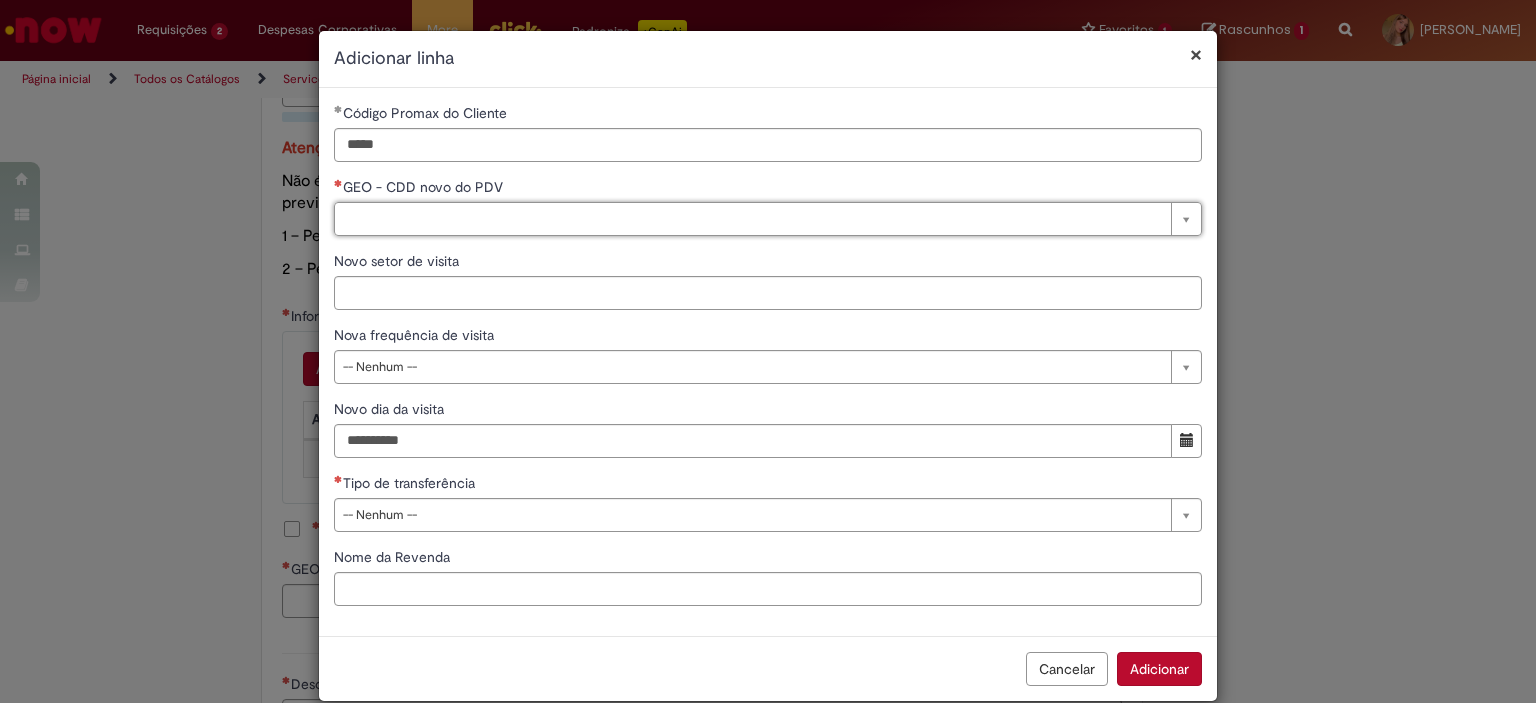 type on "*" 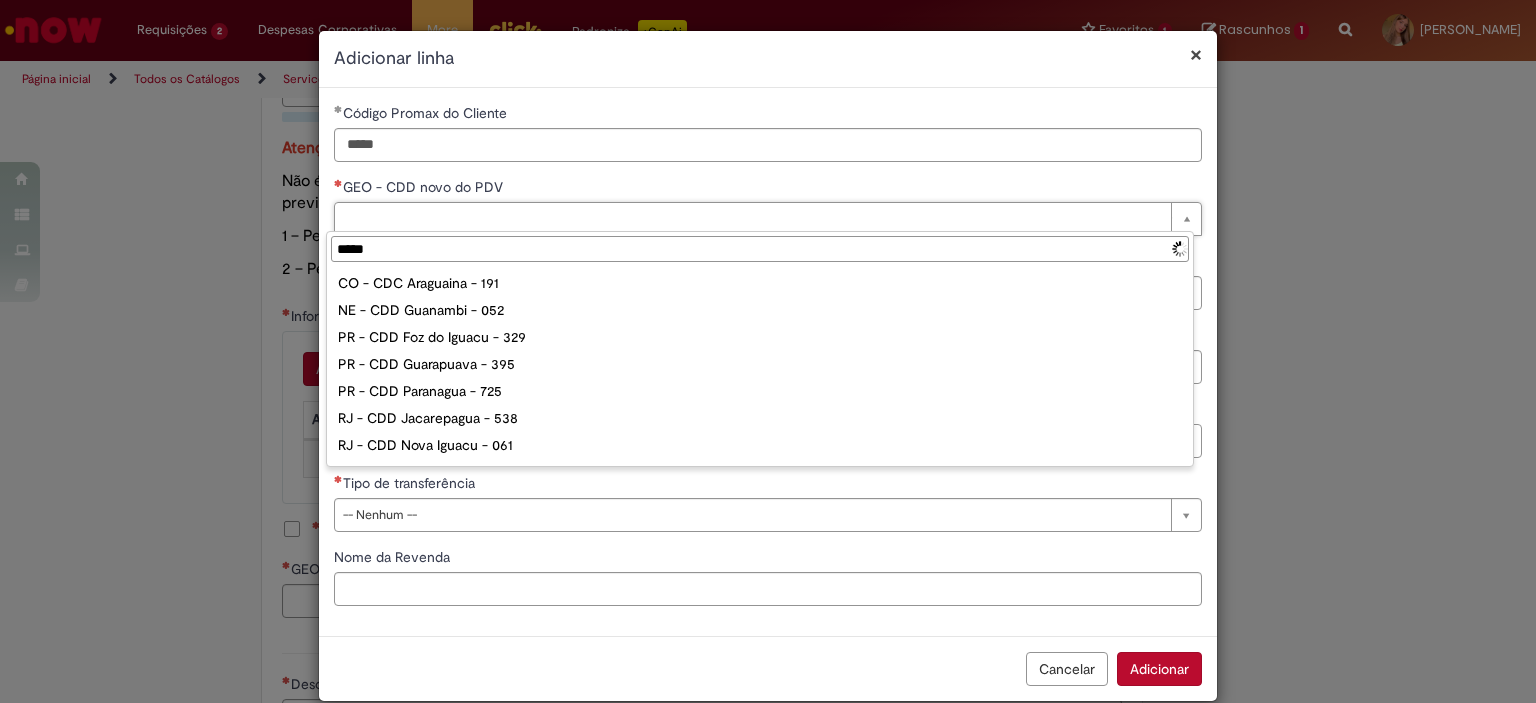 type on "******" 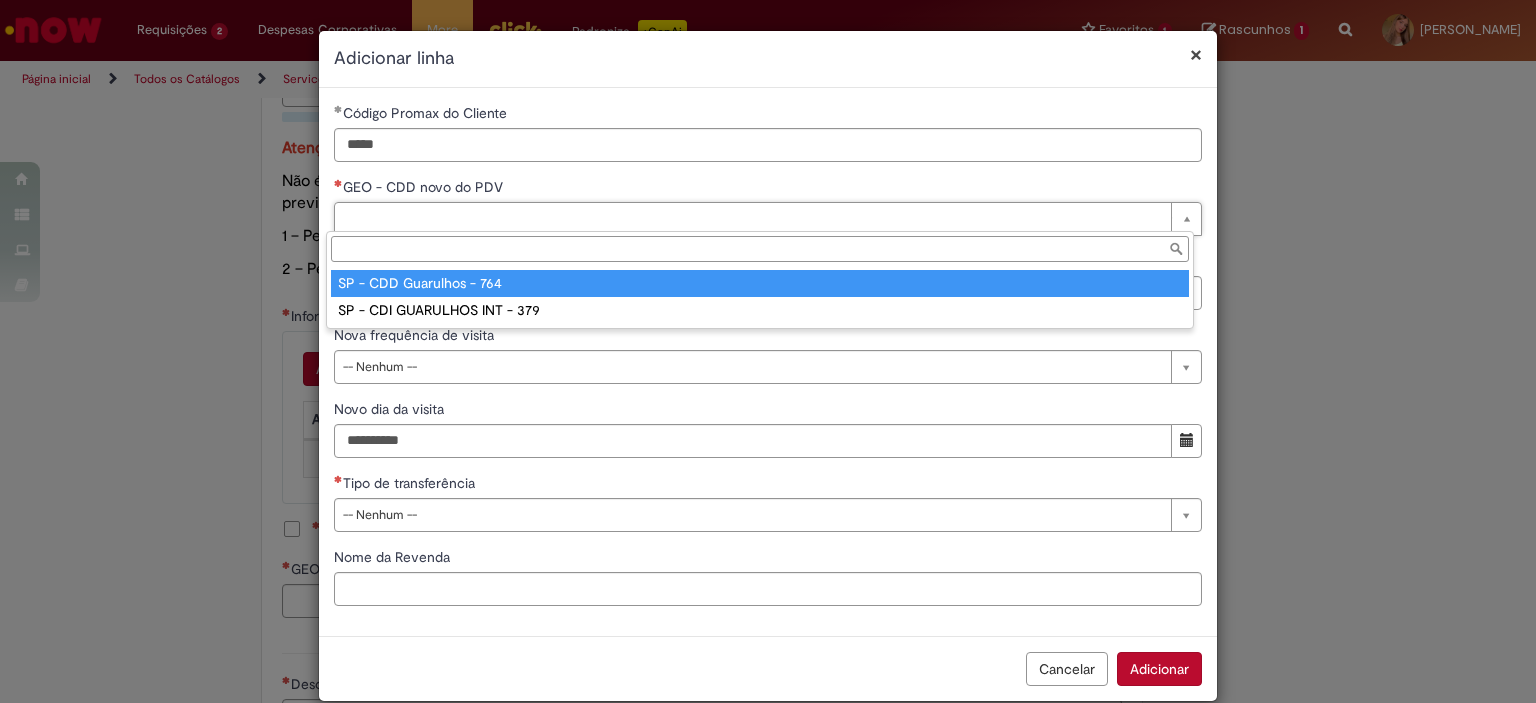 type on "**********" 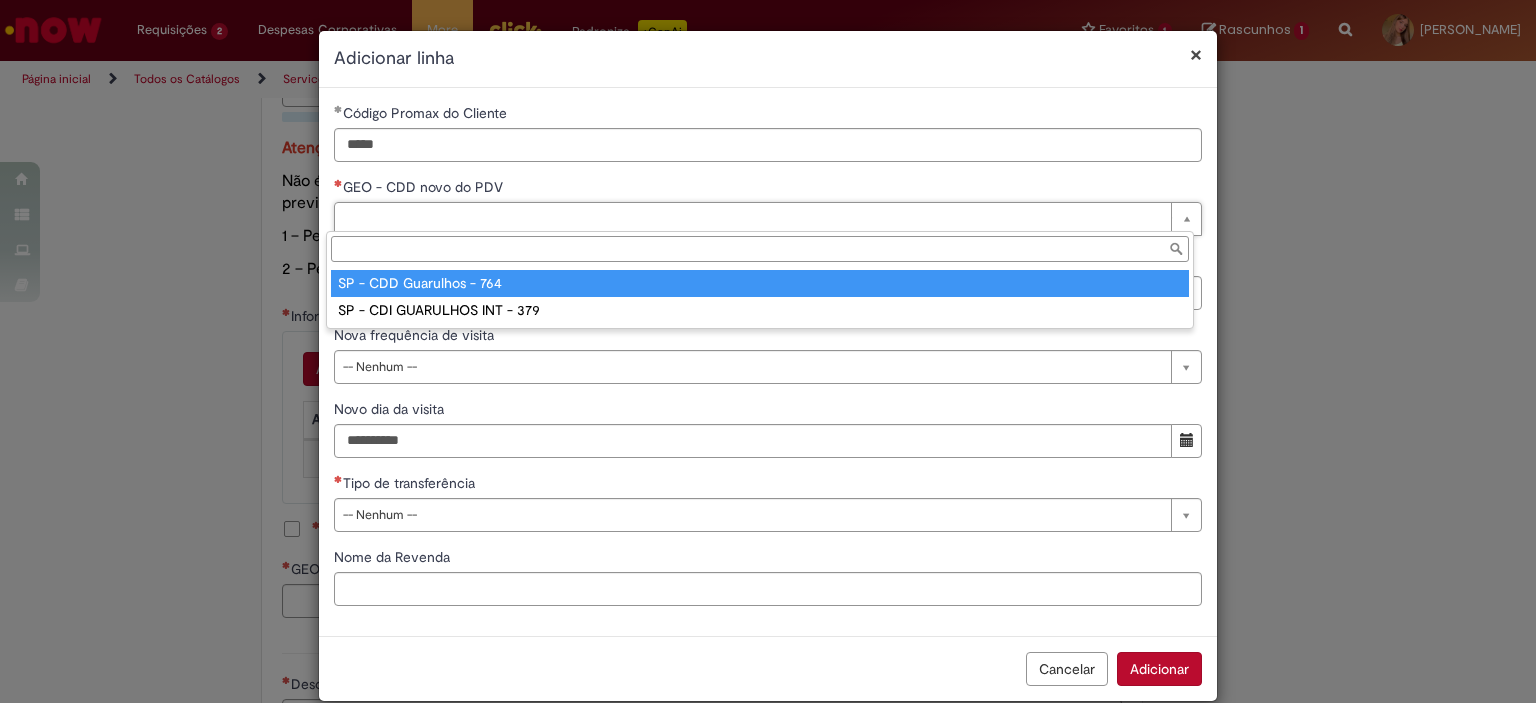 type on "**********" 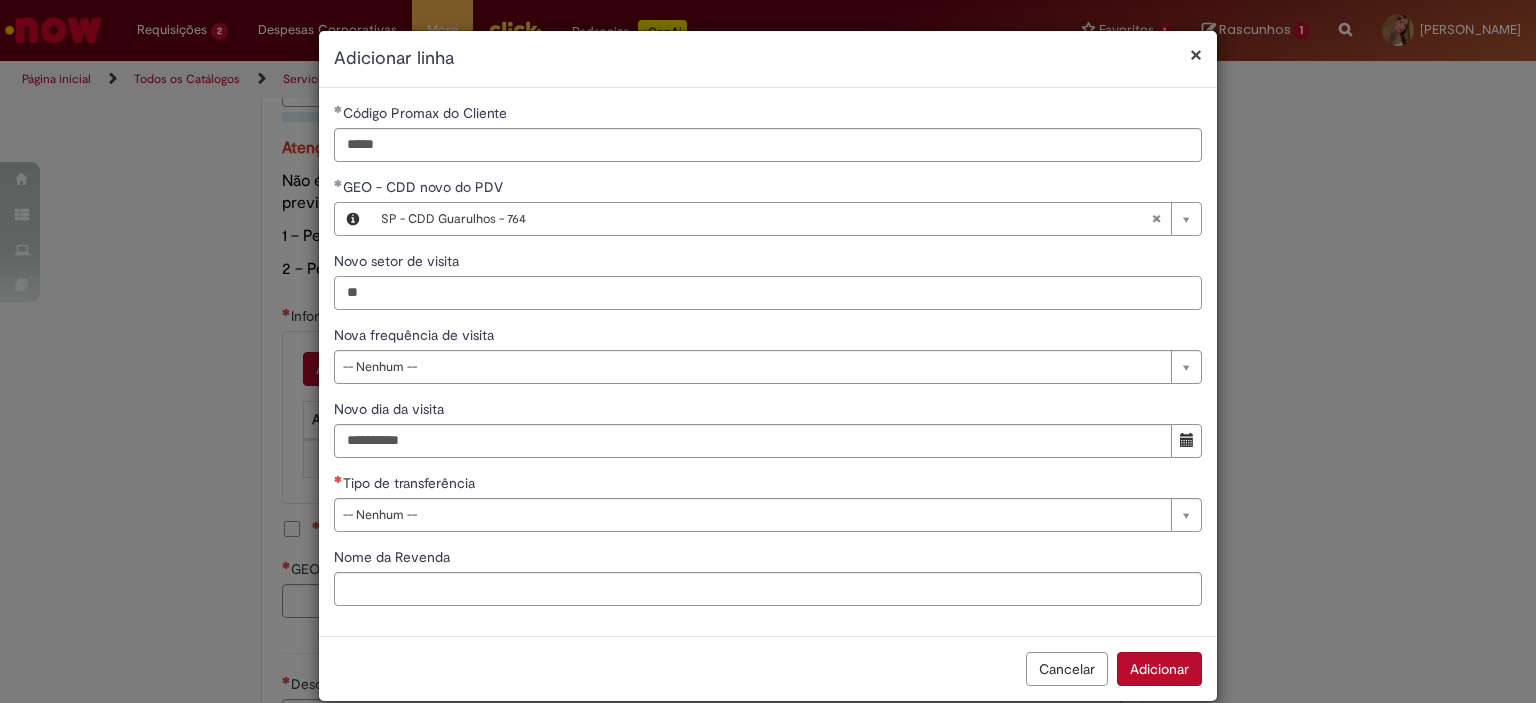 type on "**" 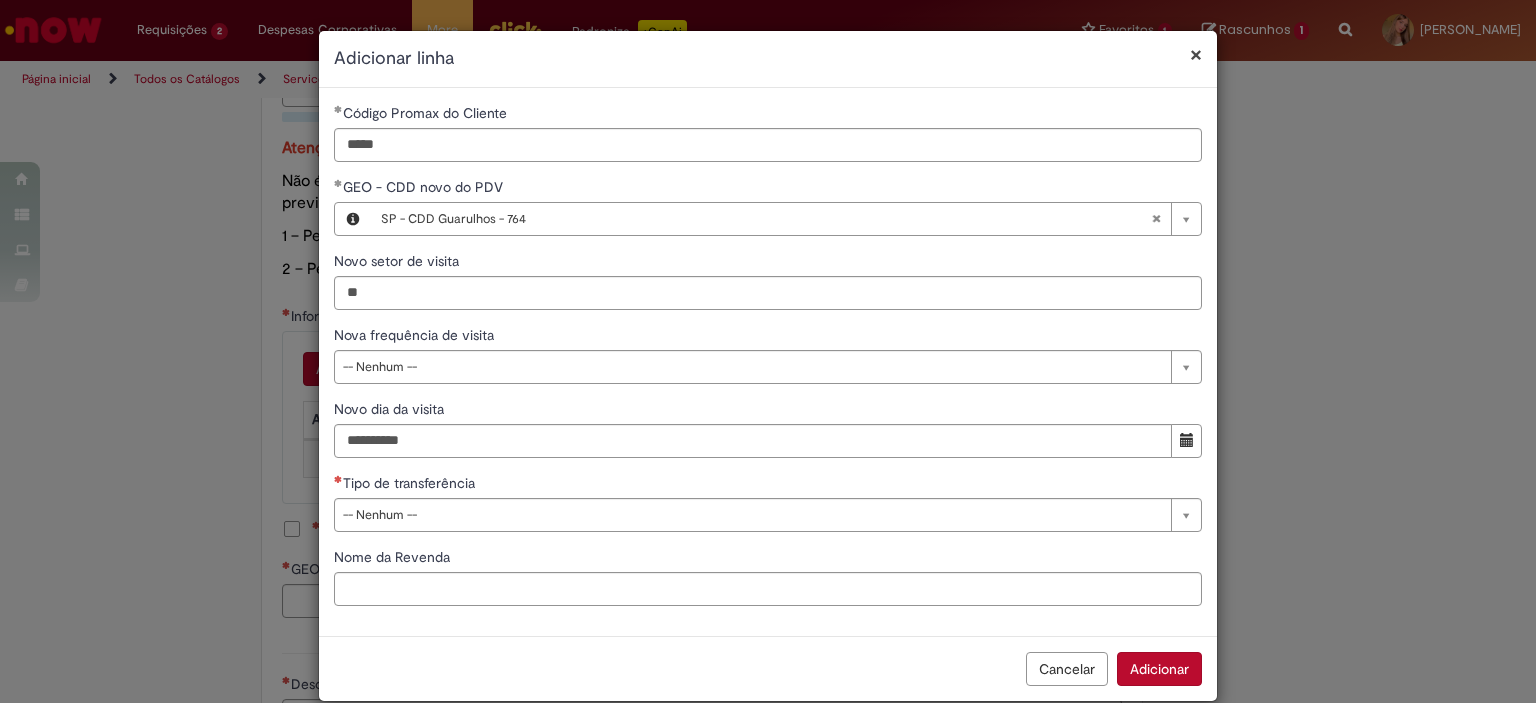 type 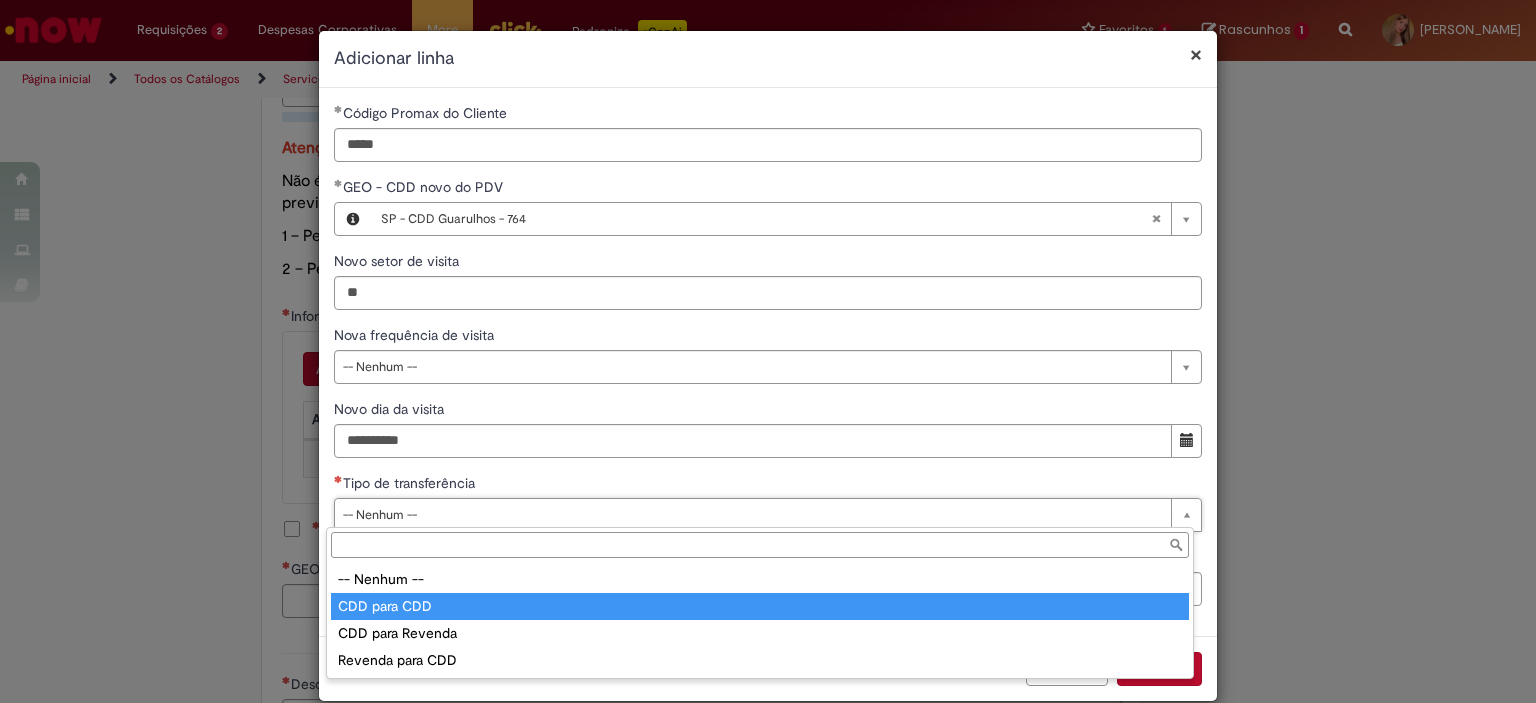 type on "**********" 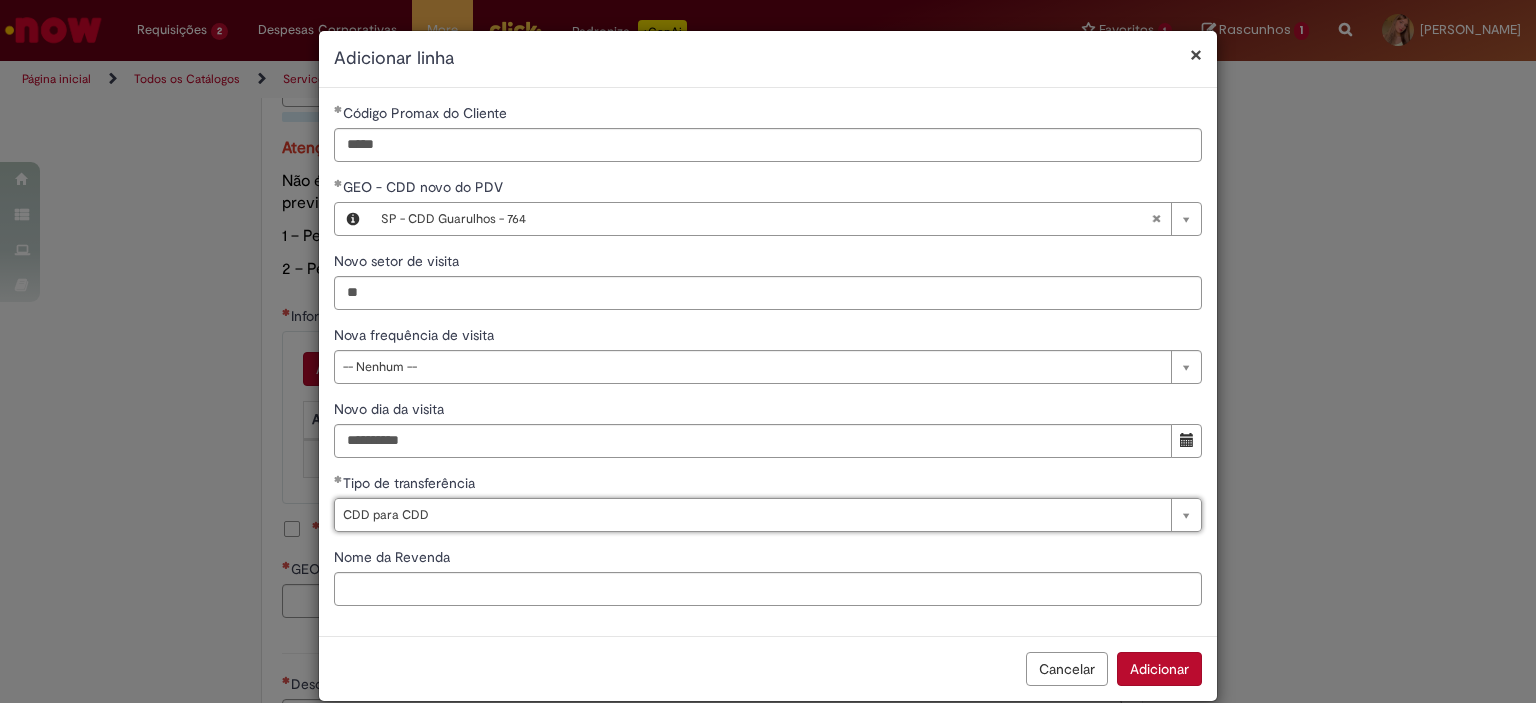 click on "Adicionar" at bounding box center [1159, 669] 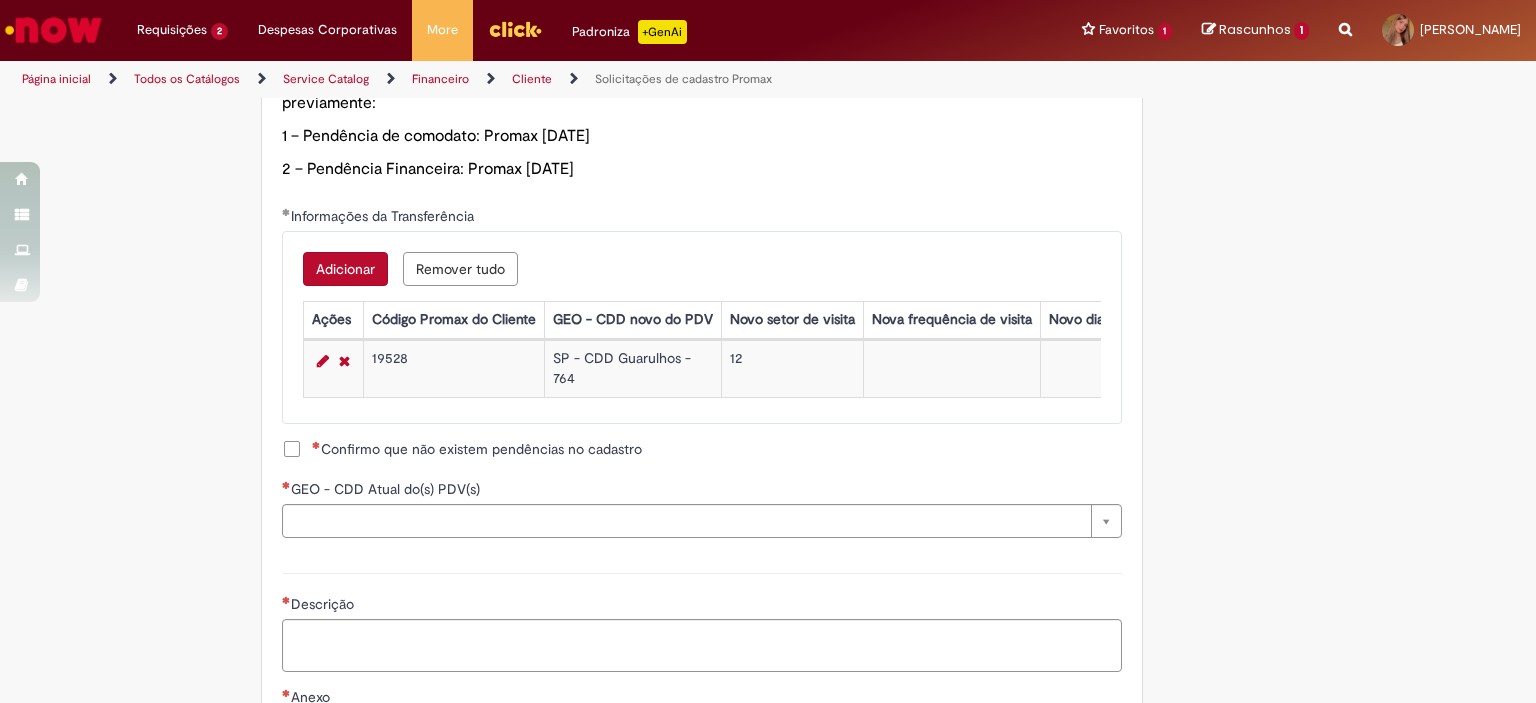 click on "Confirmo que não existem pendências no cadastro" at bounding box center (477, 449) 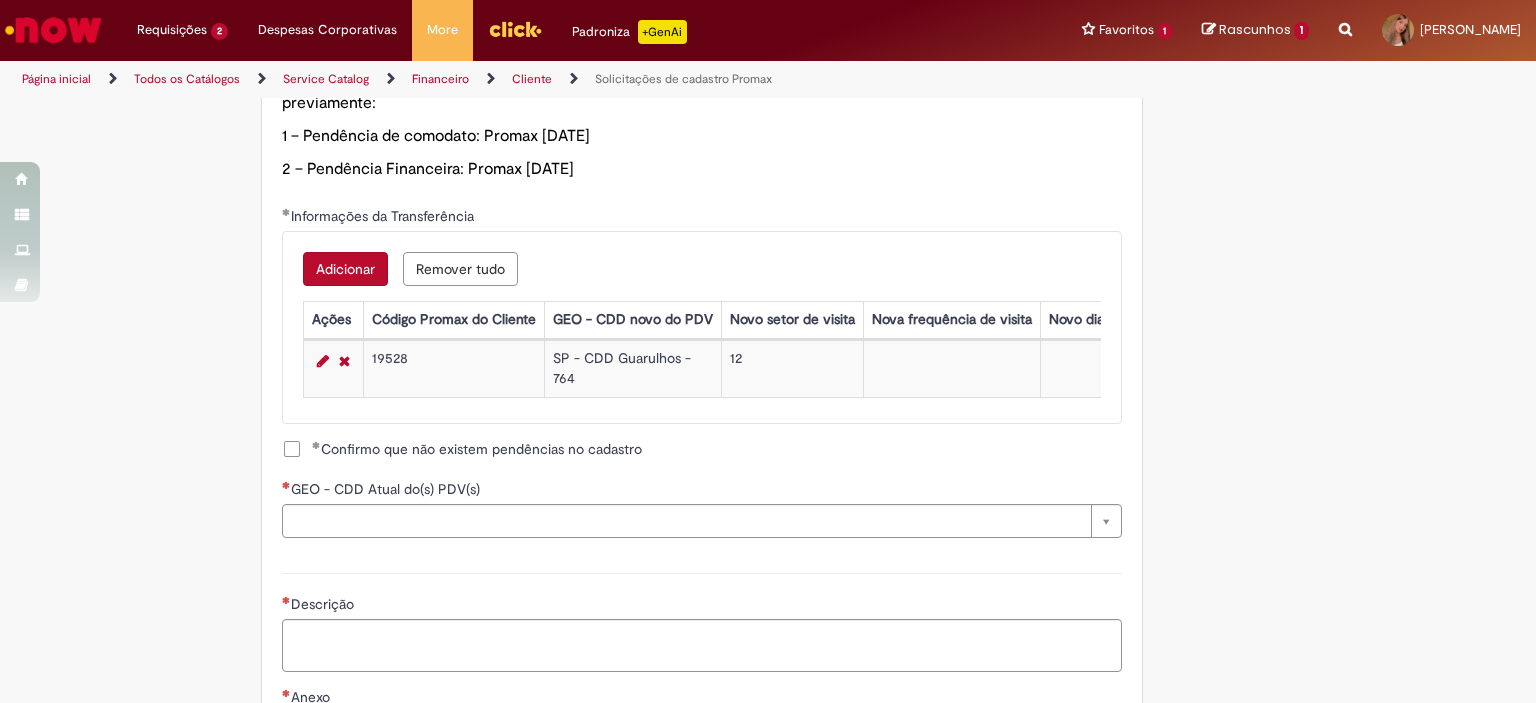 scroll, scrollTop: 1300, scrollLeft: 0, axis: vertical 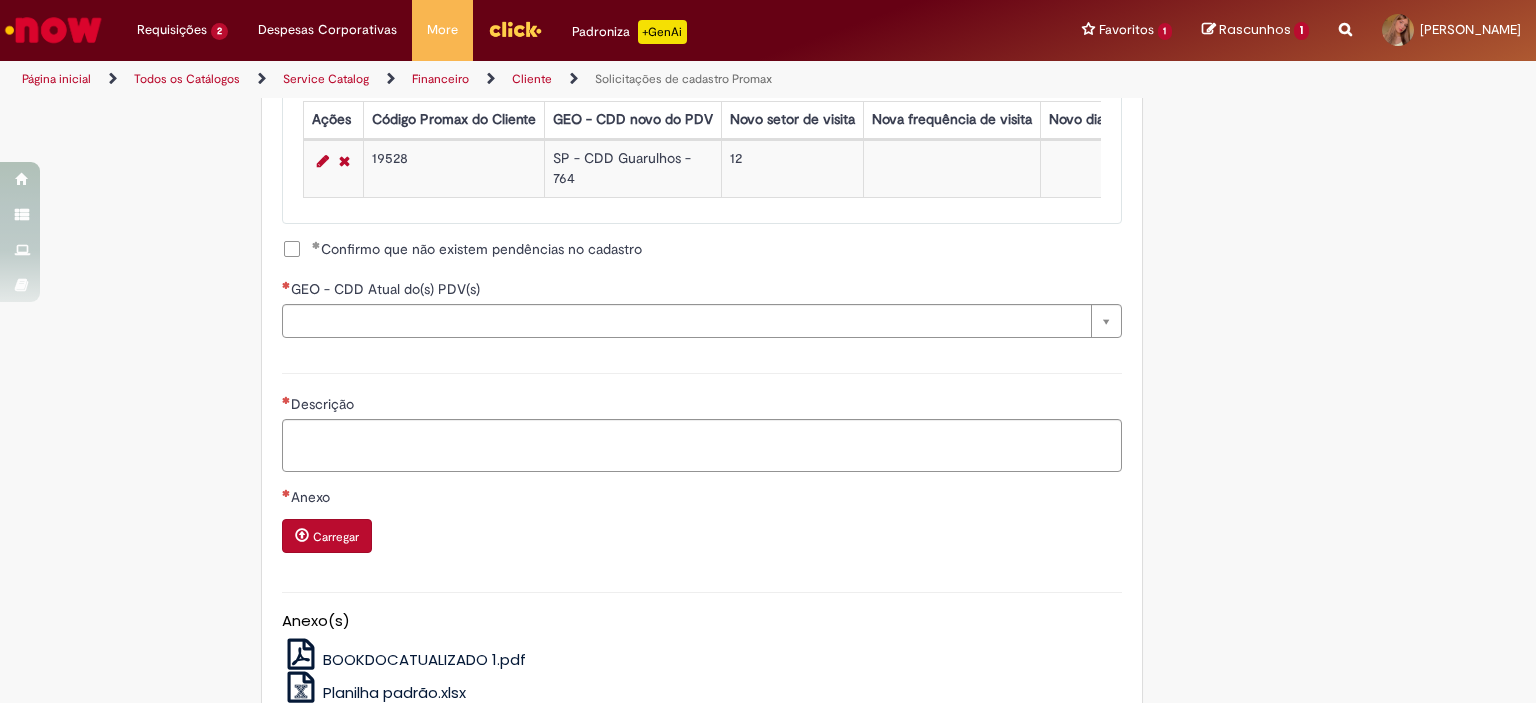 click on "GEO - CDD Atual do(s) PDV(s)" at bounding box center [702, 291] 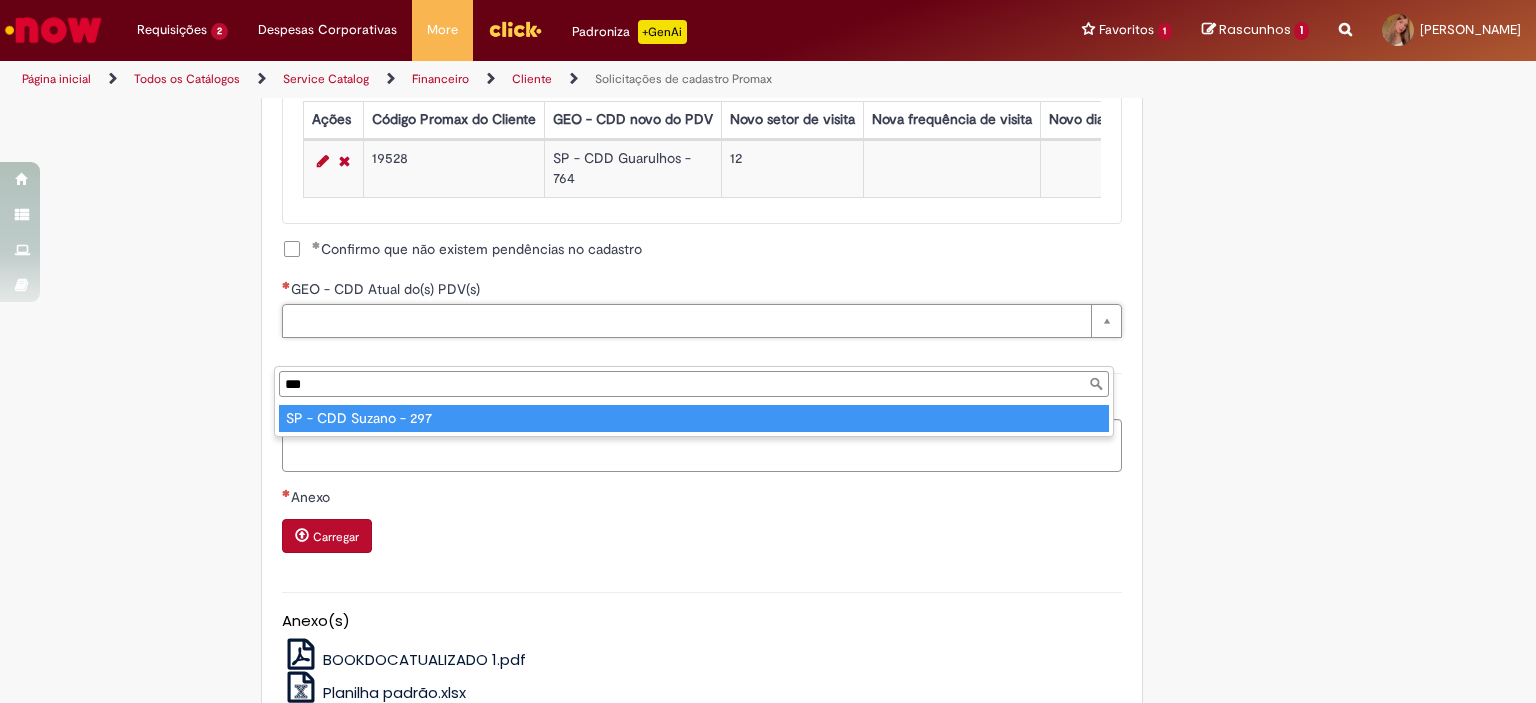type on "***" 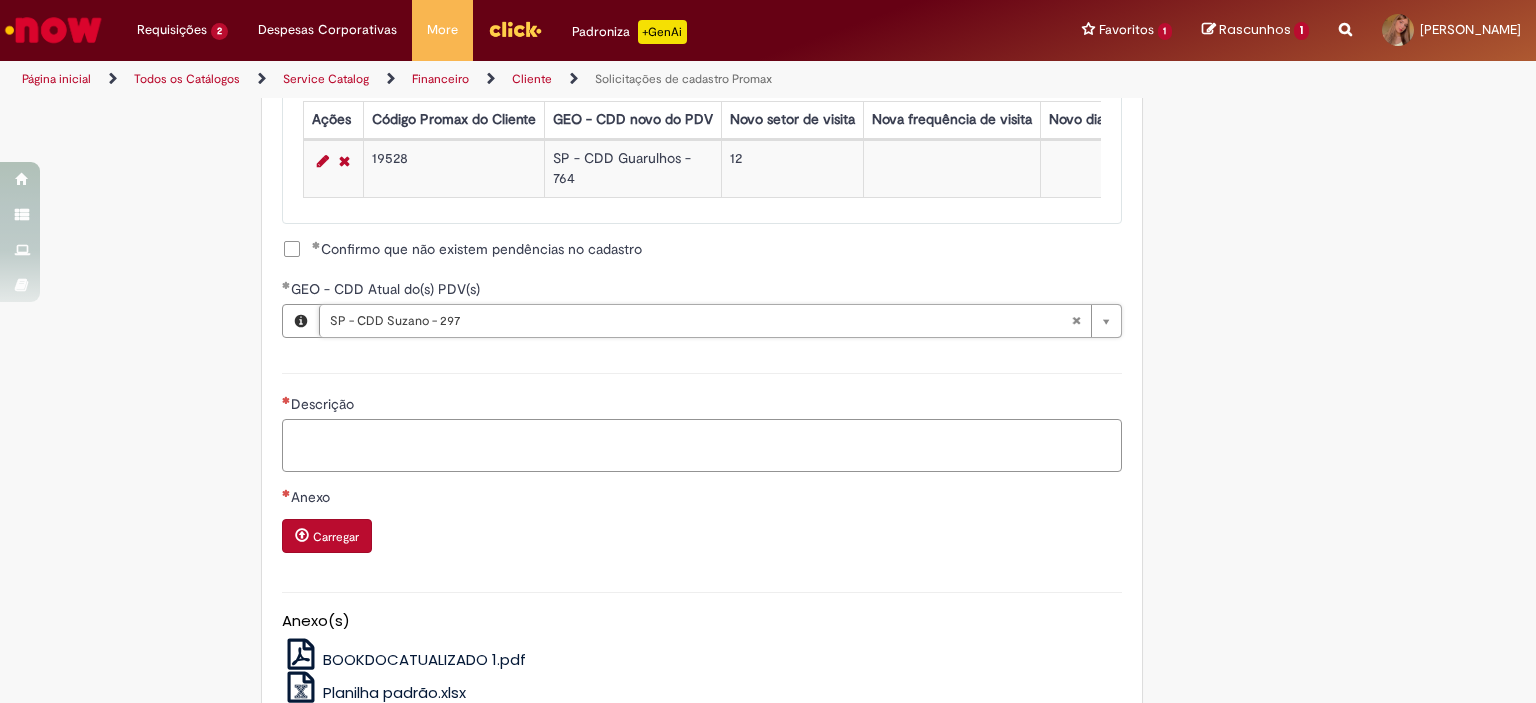 click on "Descrição" at bounding box center (702, 446) 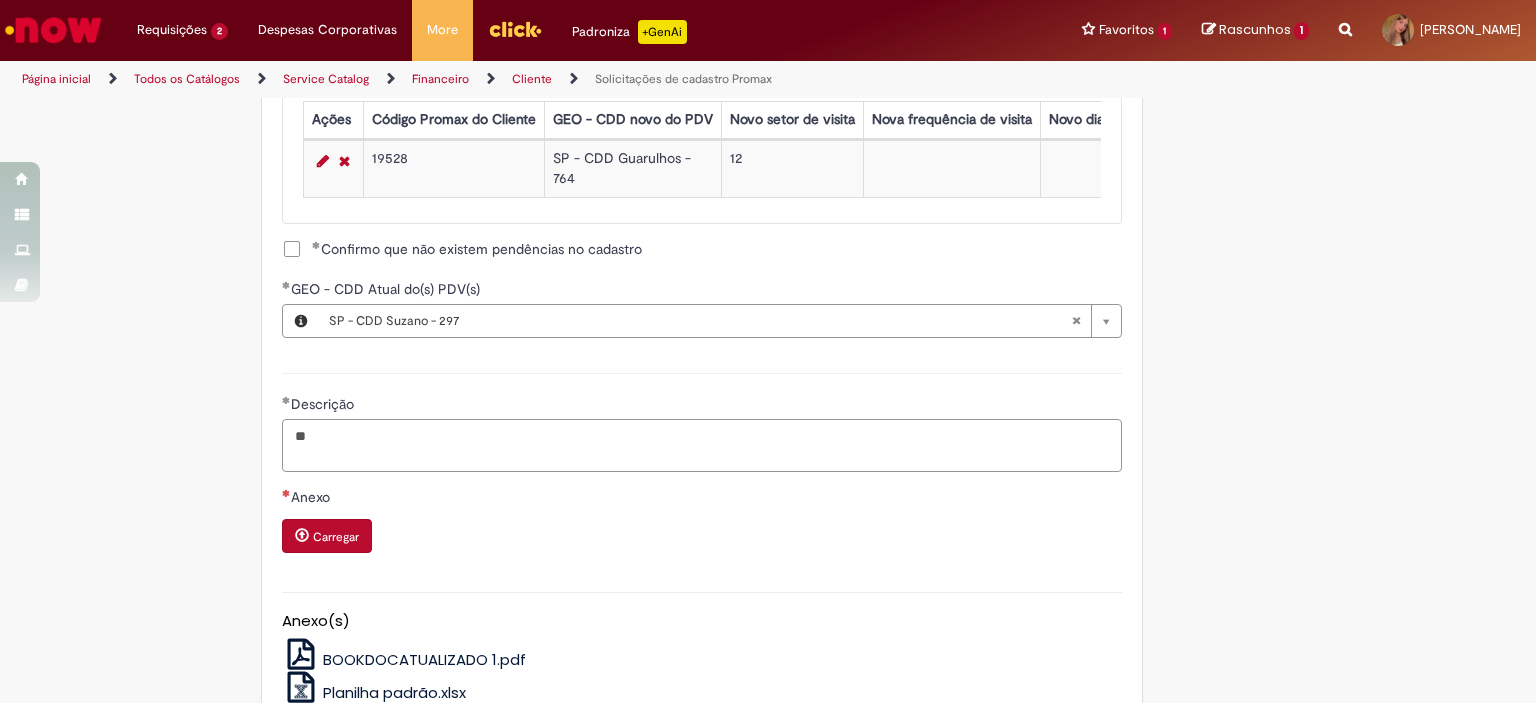 type on "*" 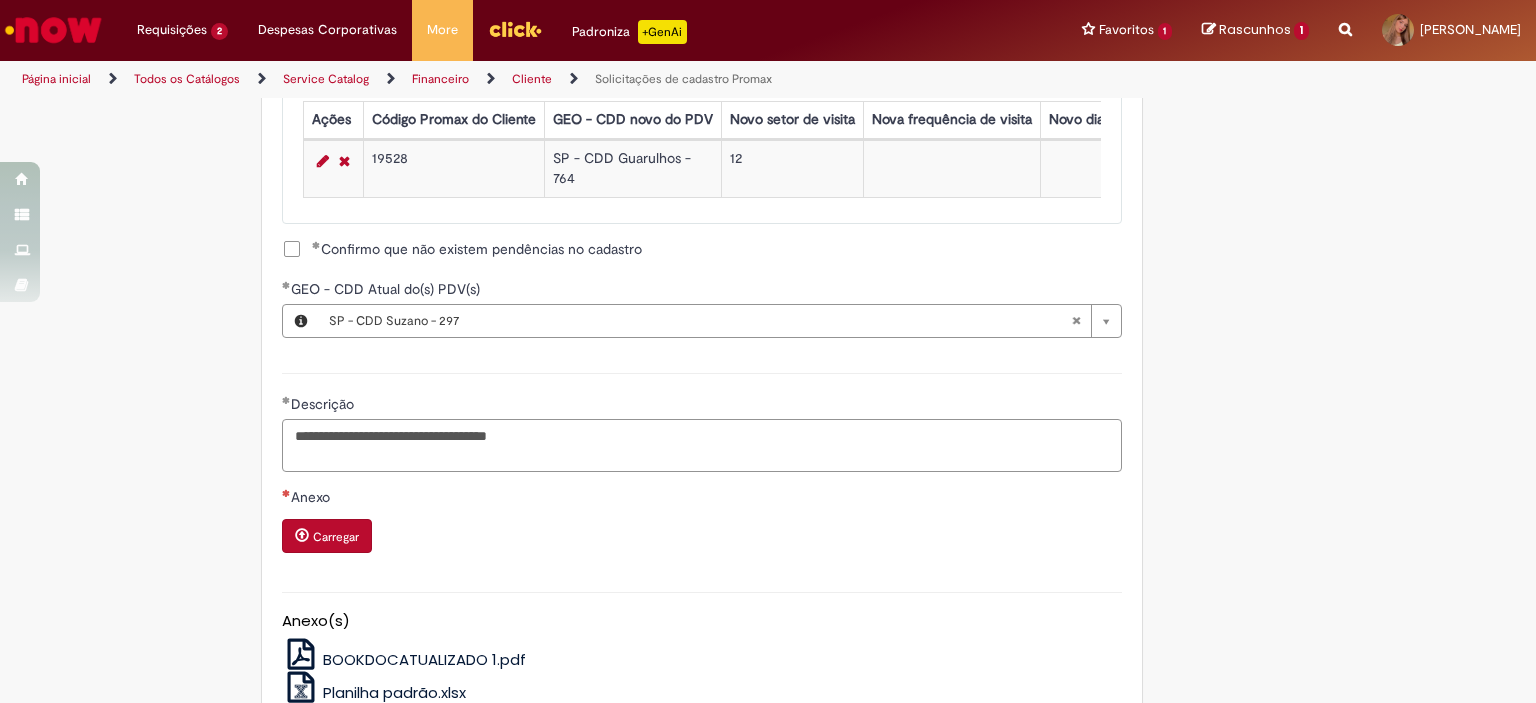 scroll, scrollTop: 1464, scrollLeft: 0, axis: vertical 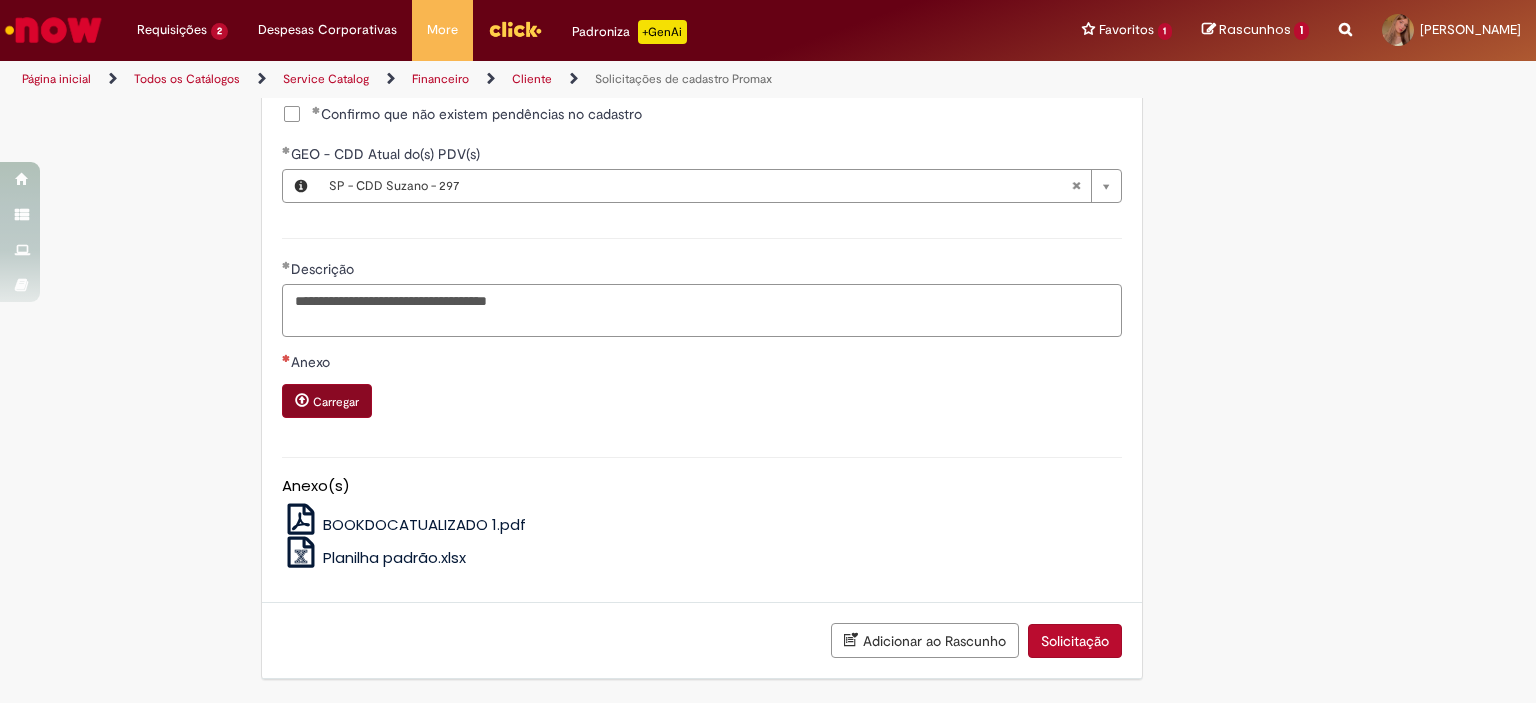 type on "**********" 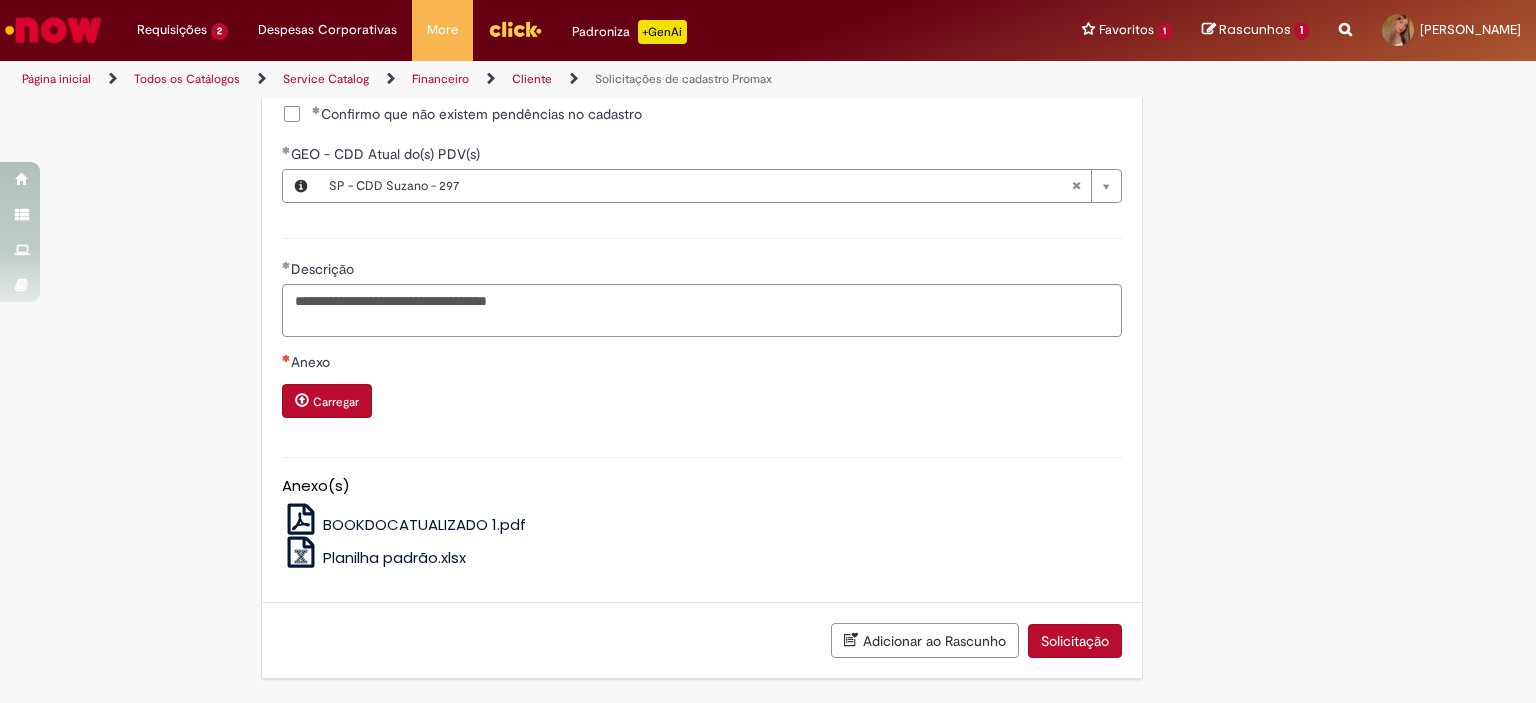 click on "Carregar" at bounding box center [327, 401] 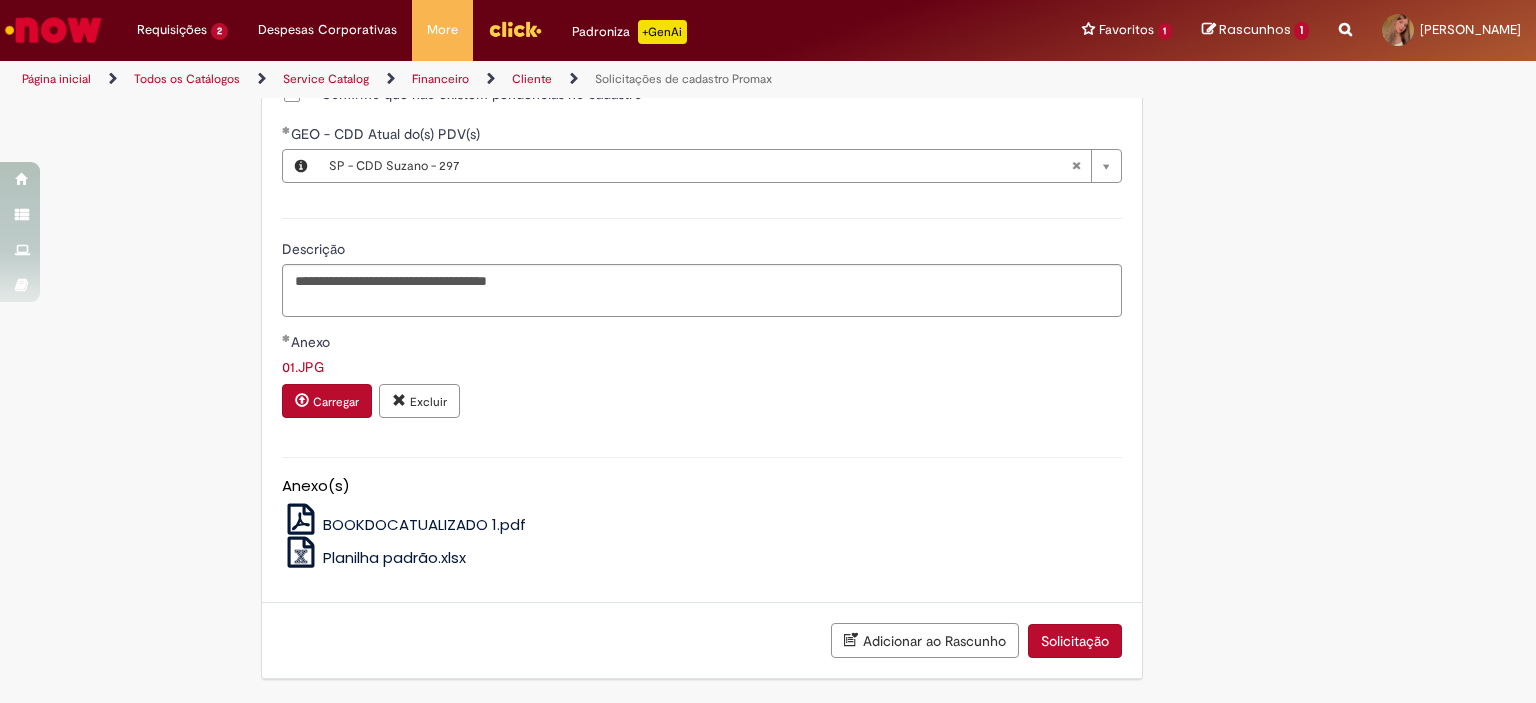 click on "Solicitação" at bounding box center (1075, 641) 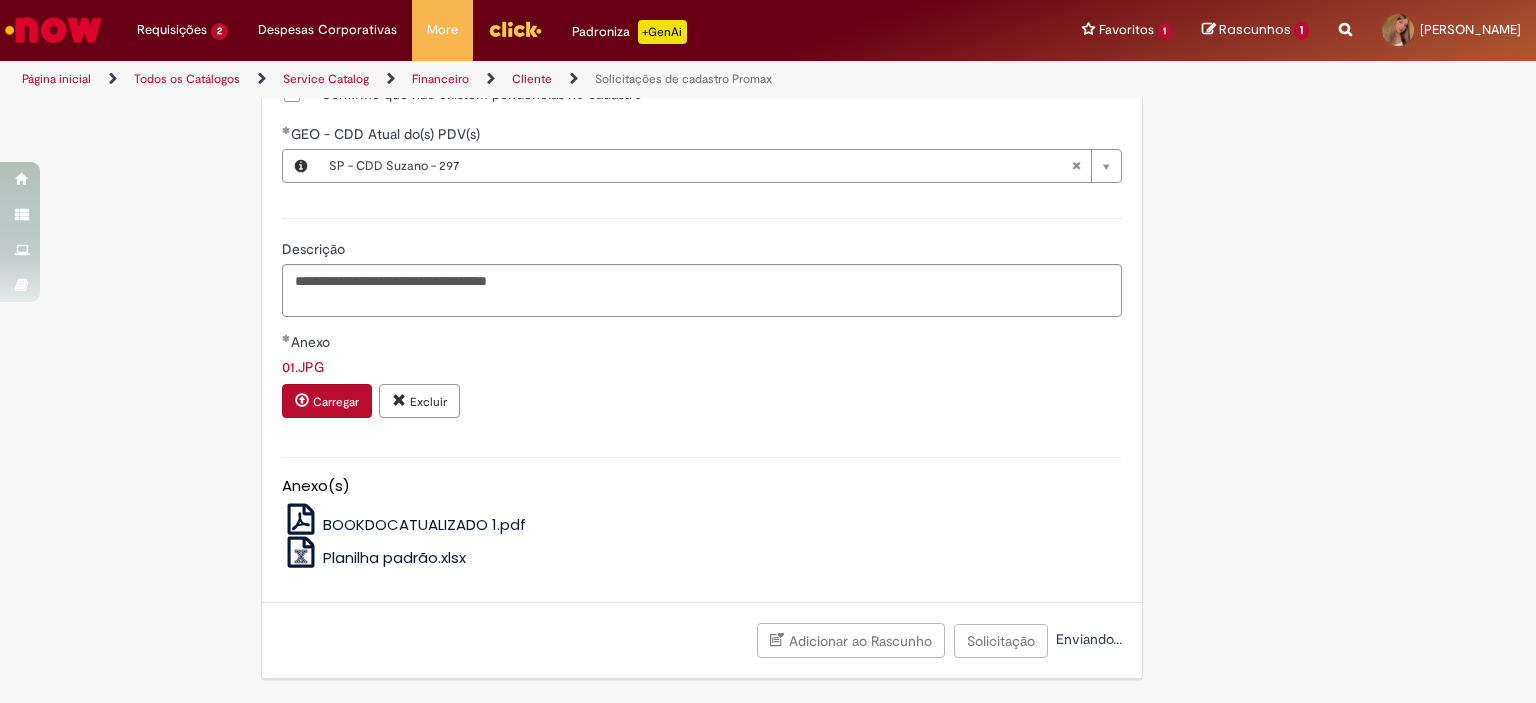 click on "Anexo(s)
BOOKDOCATUALIZADO 1.pdf
Planilha padrão.xlsx" at bounding box center [702, 510] 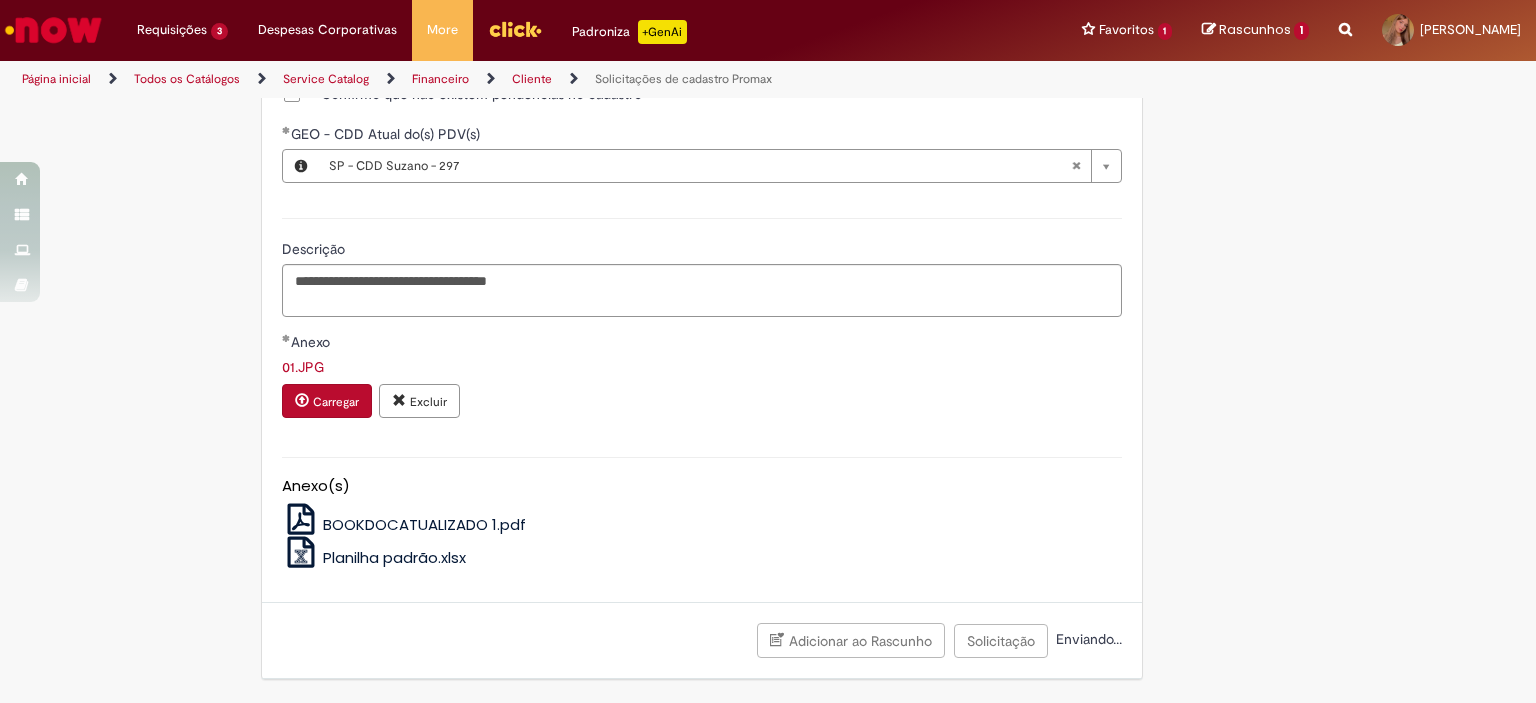 scroll, scrollTop: 1484, scrollLeft: 0, axis: vertical 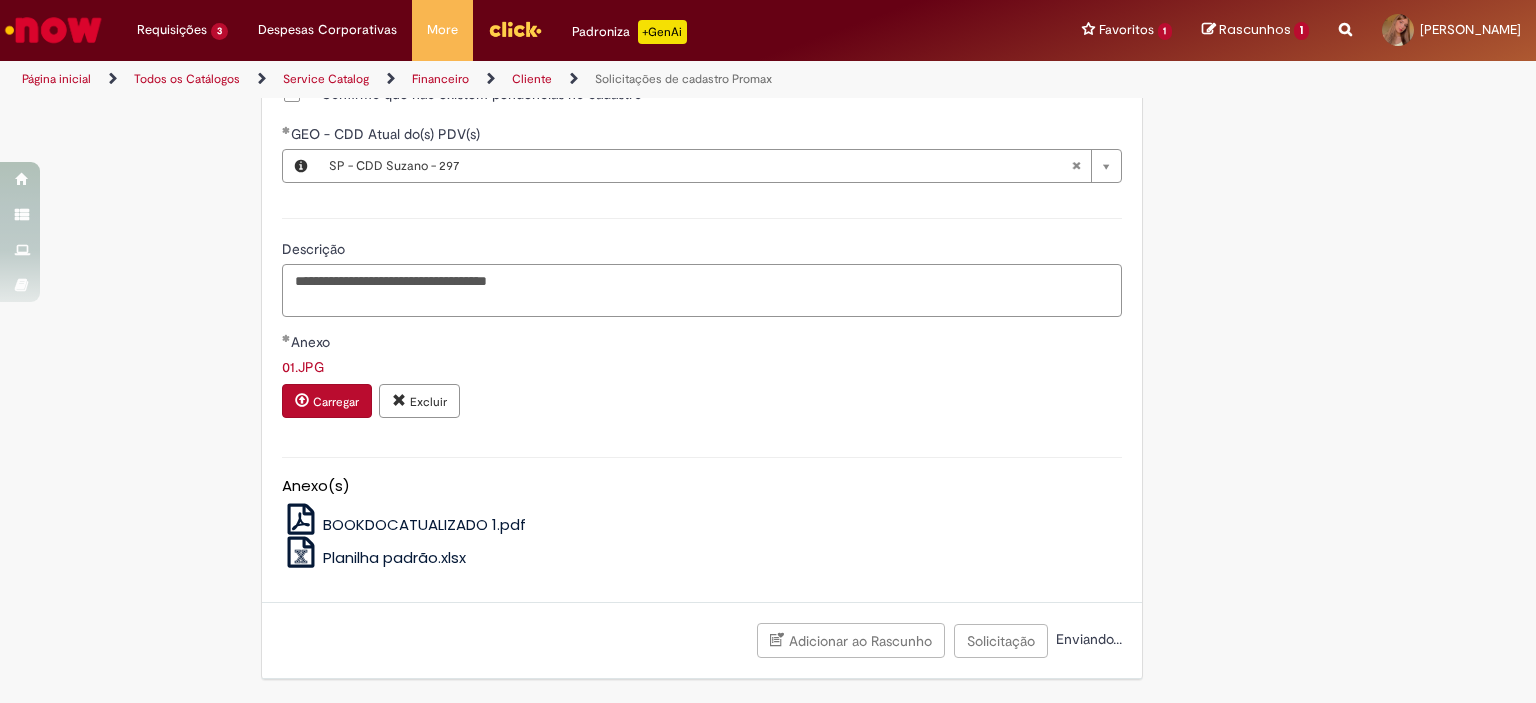 click on "**********" at bounding box center [702, 291] 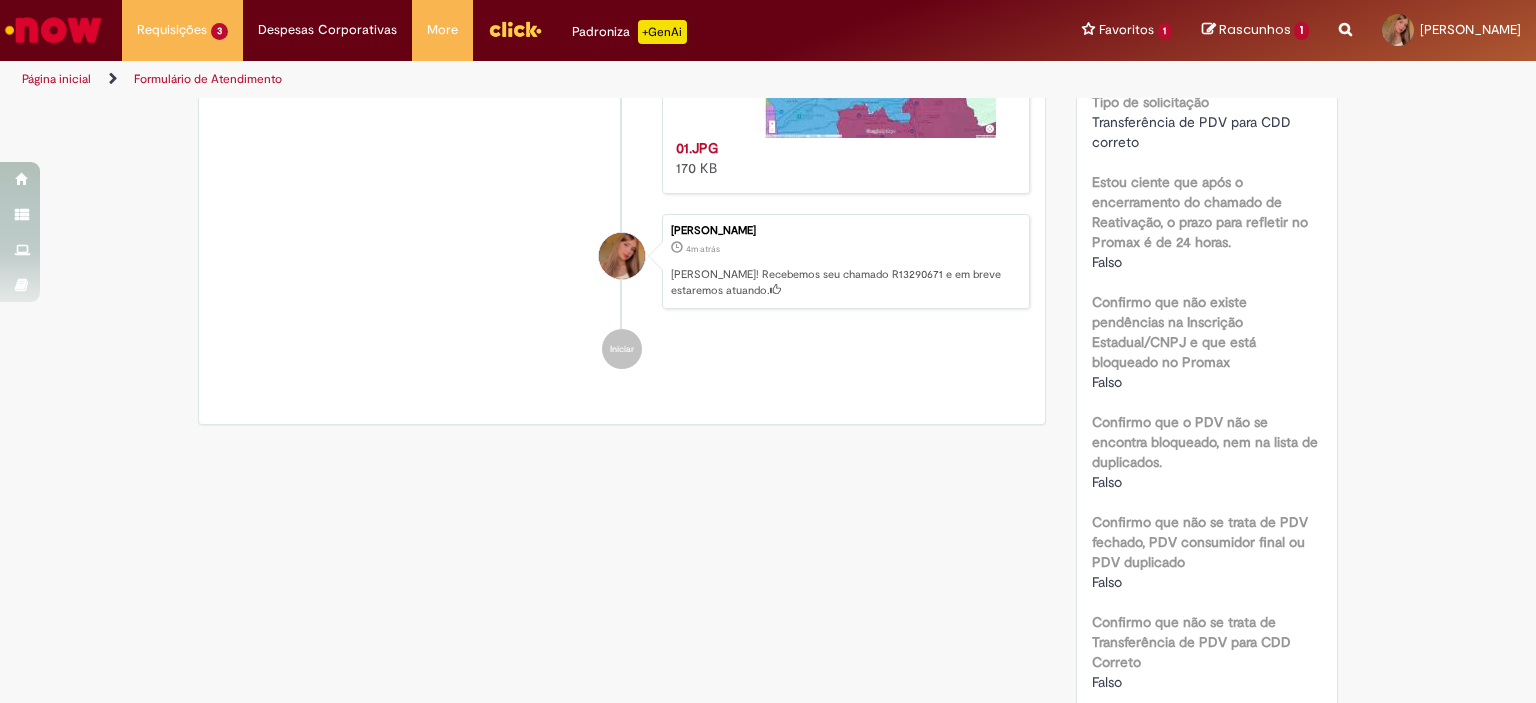 scroll, scrollTop: 0, scrollLeft: 0, axis: both 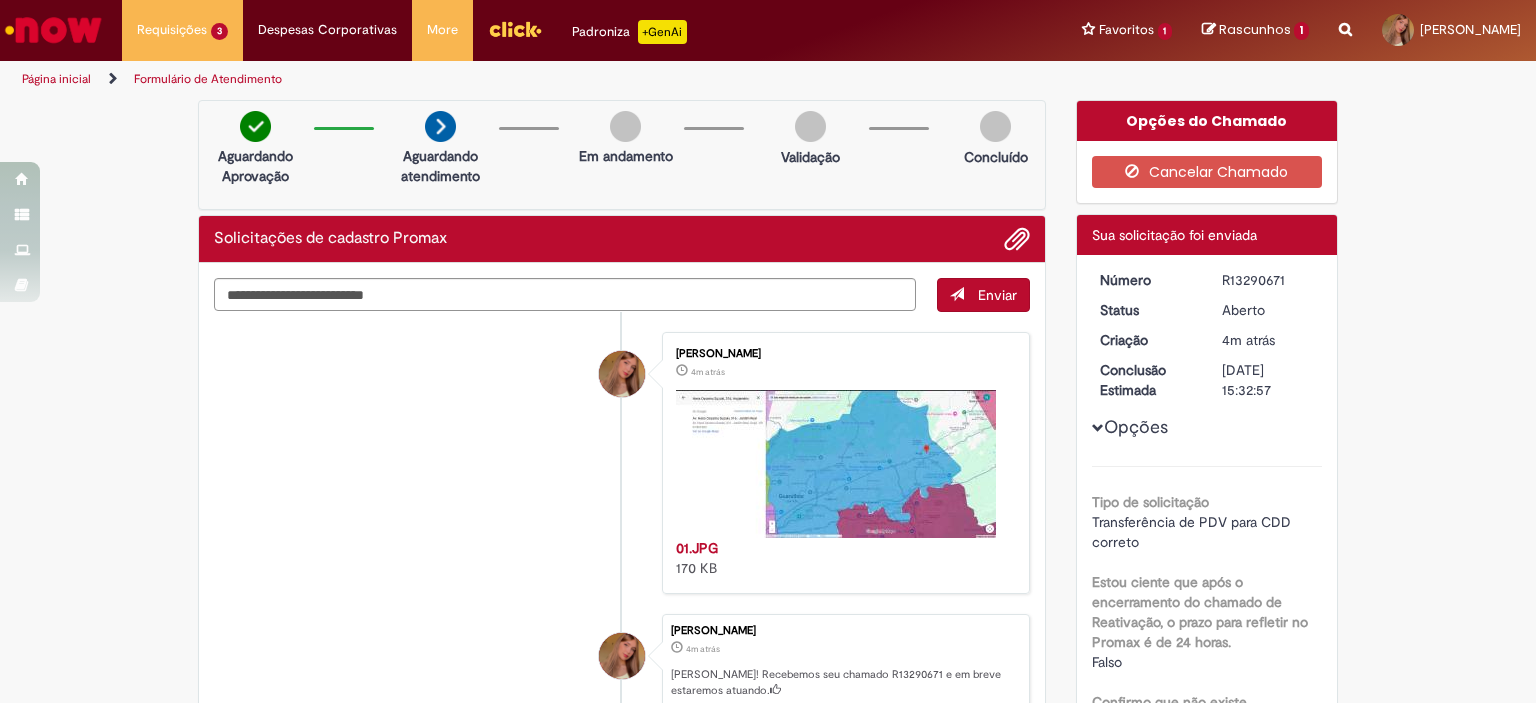 click on "Verificar Código de Barras
Aguardando Aprovação
Aguardando atendimento
Em andamento
Validação
Concluído
Solicitações de cadastro Promax
Enviar
[PERSON_NAME]
4m atrás 4 minutos atrás
01.JPG  170 KB" at bounding box center (768, 959) 